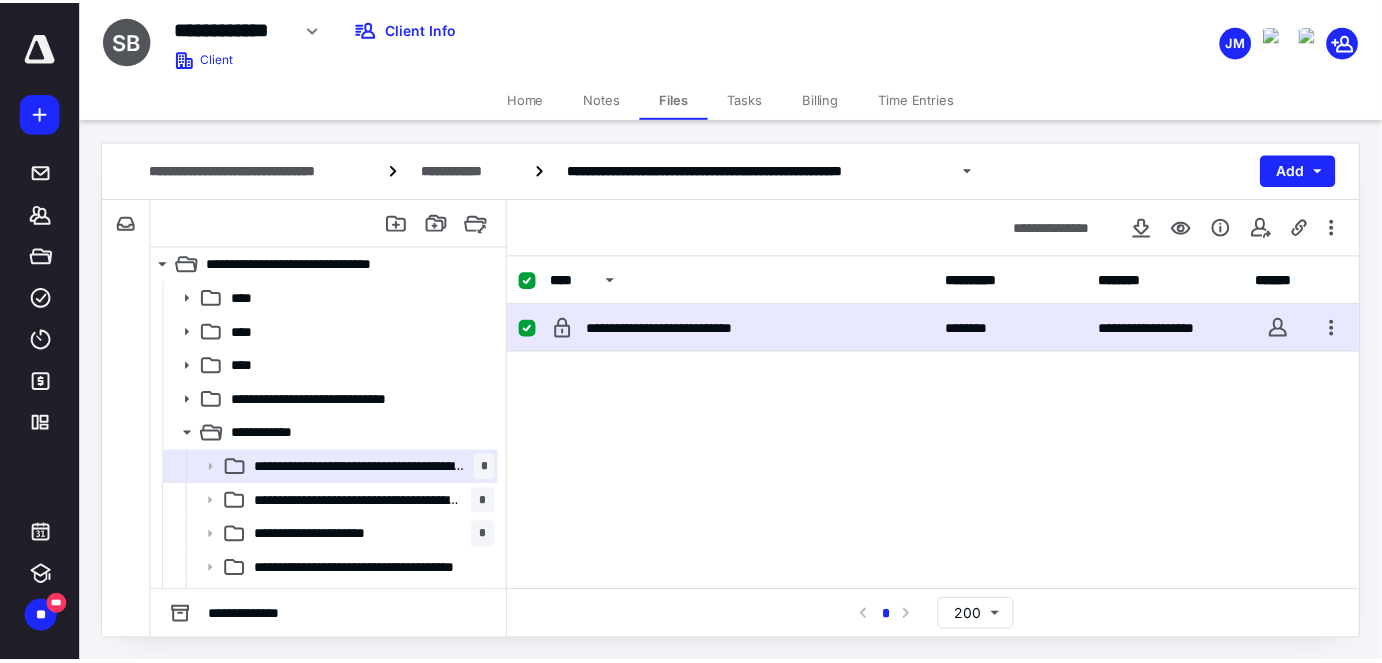 scroll, scrollTop: 0, scrollLeft: 0, axis: both 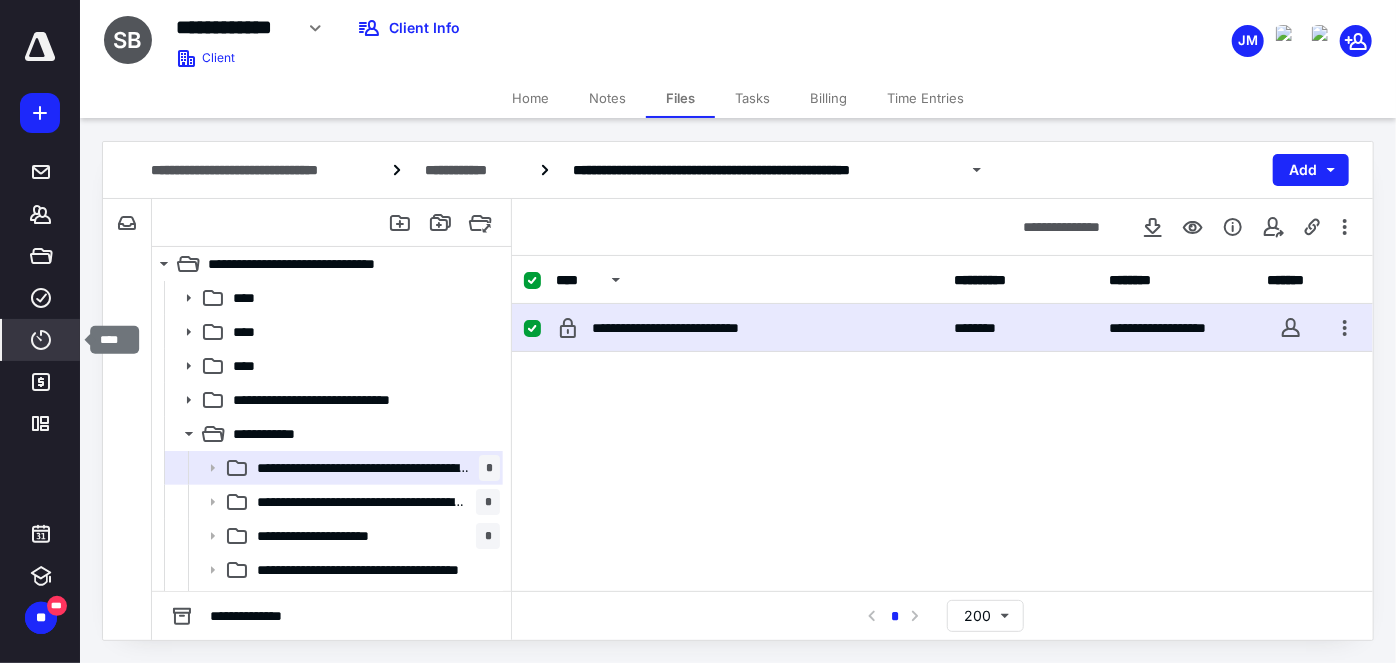 click on "****" at bounding box center [41, 340] 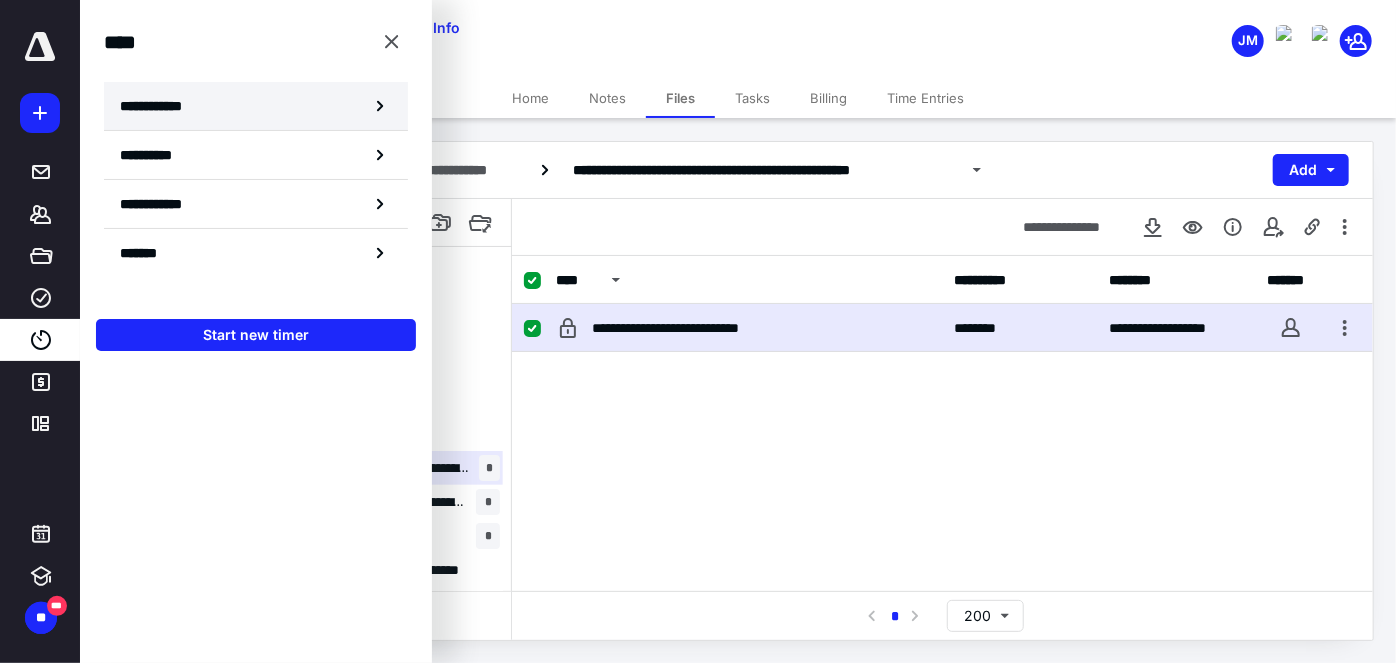 click on "**********" at bounding box center (256, 106) 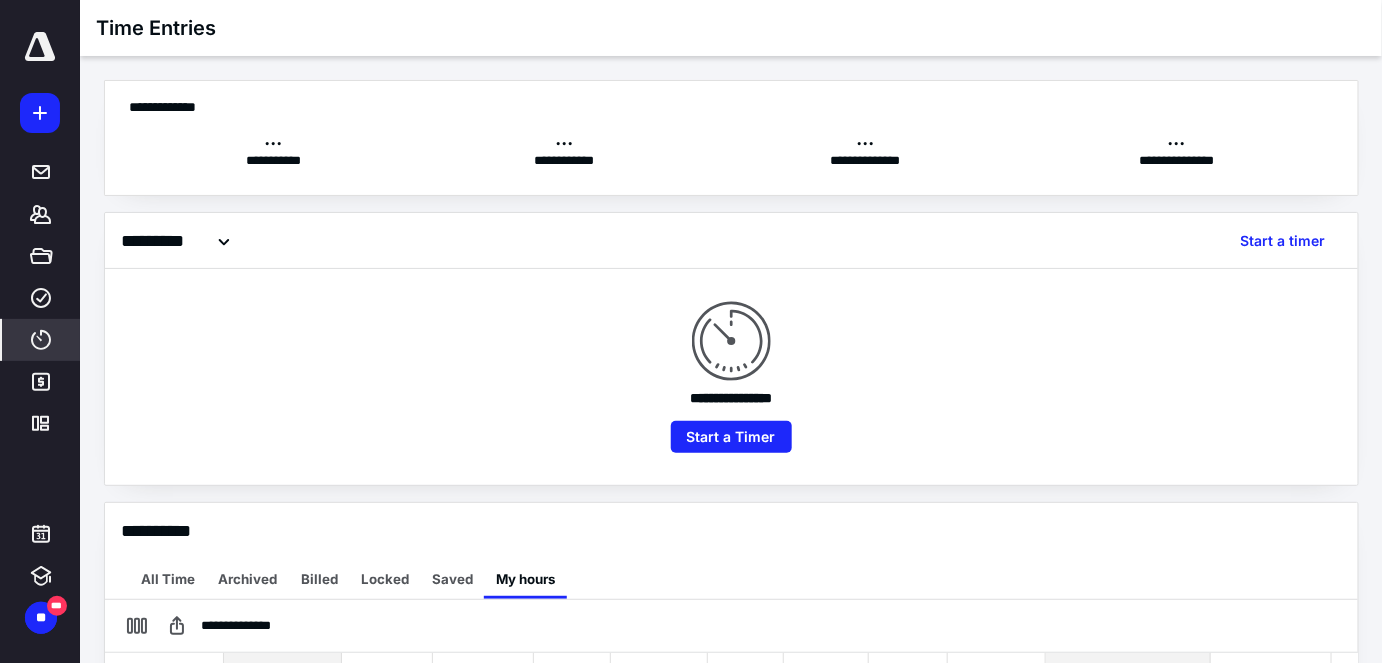 scroll, scrollTop: 0, scrollLeft: 0, axis: both 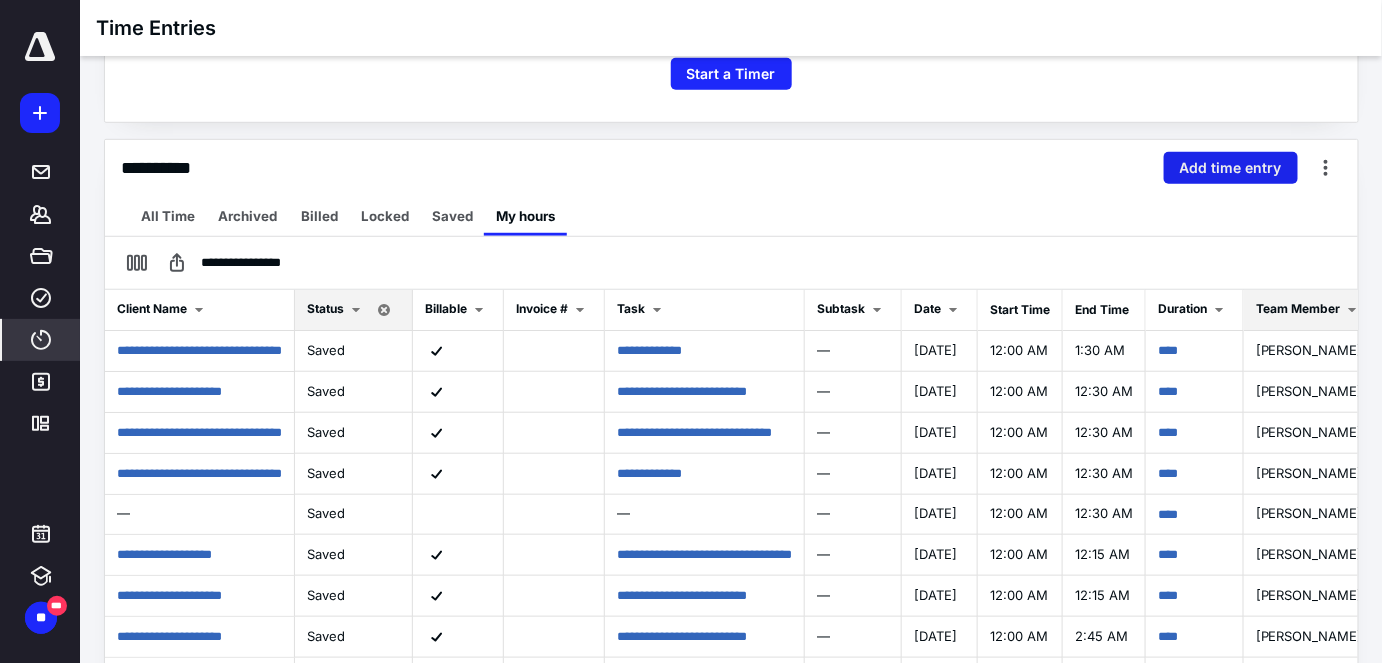 click on "Add time entry" at bounding box center (1231, 168) 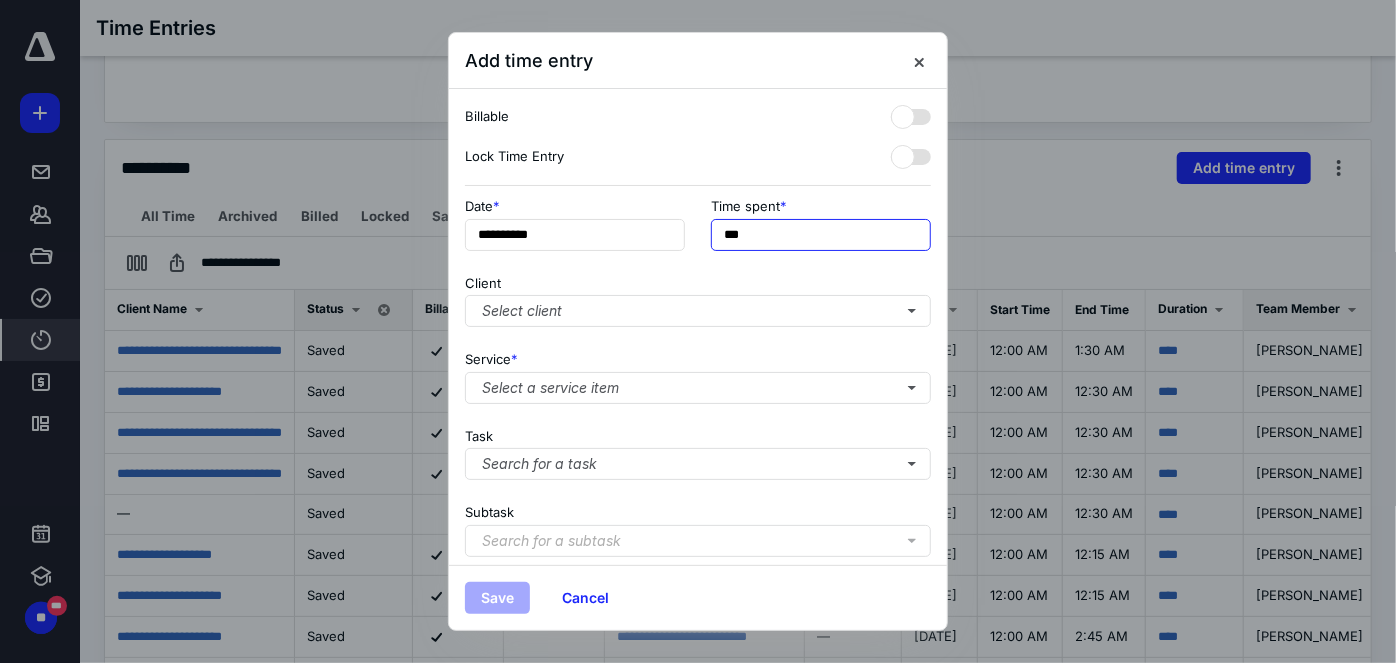drag, startPoint x: 788, startPoint y: 240, endPoint x: 590, endPoint y: 214, distance: 199.69977 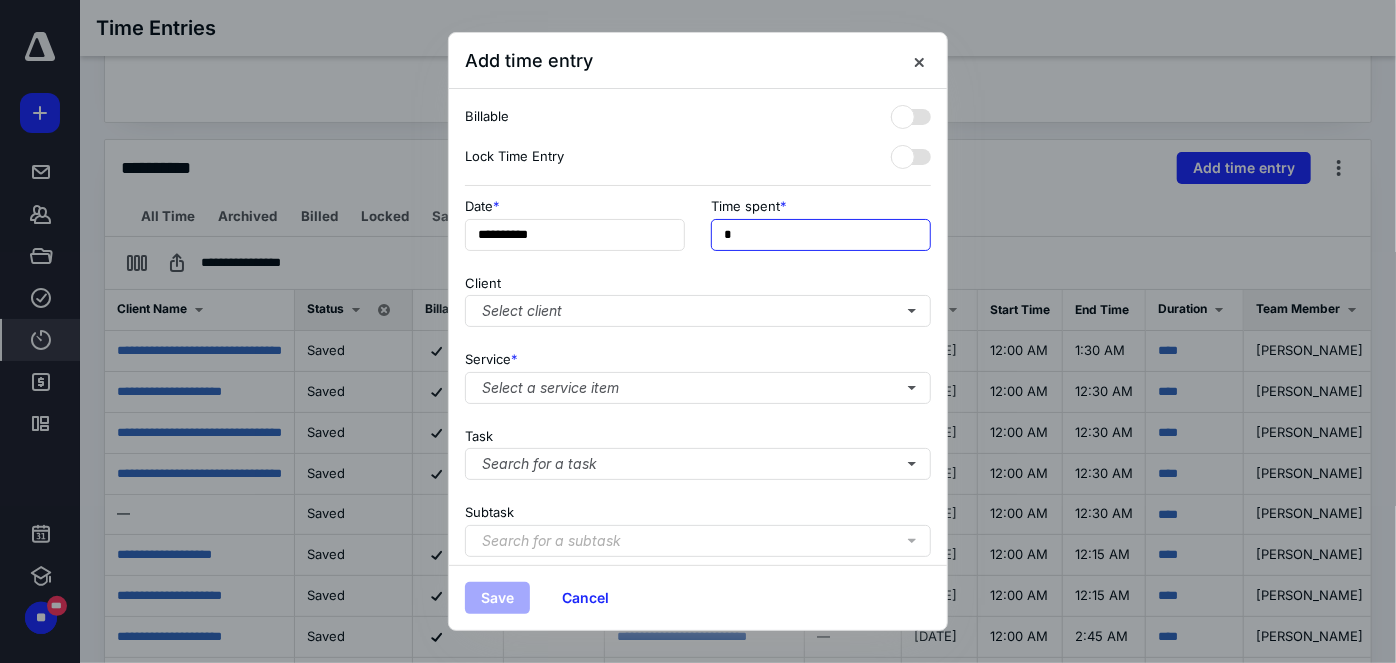type on "**" 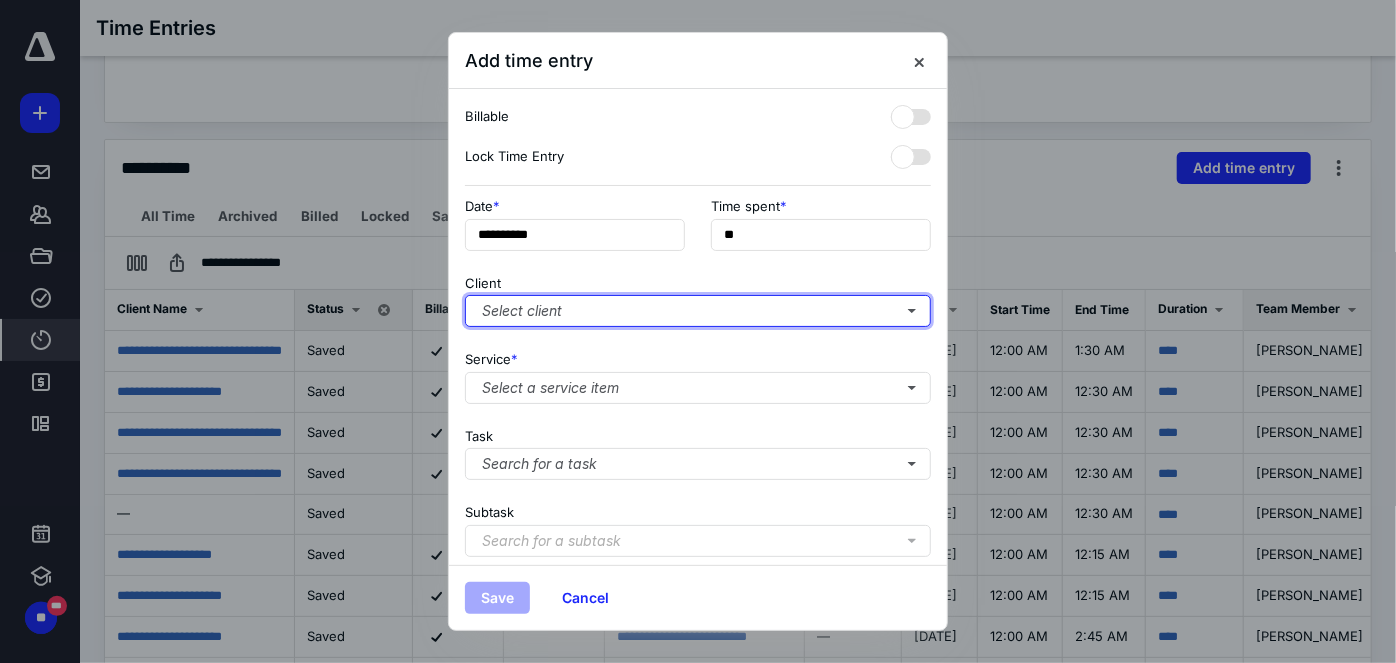 drag, startPoint x: 572, startPoint y: 312, endPoint x: 592, endPoint y: 293, distance: 27.58623 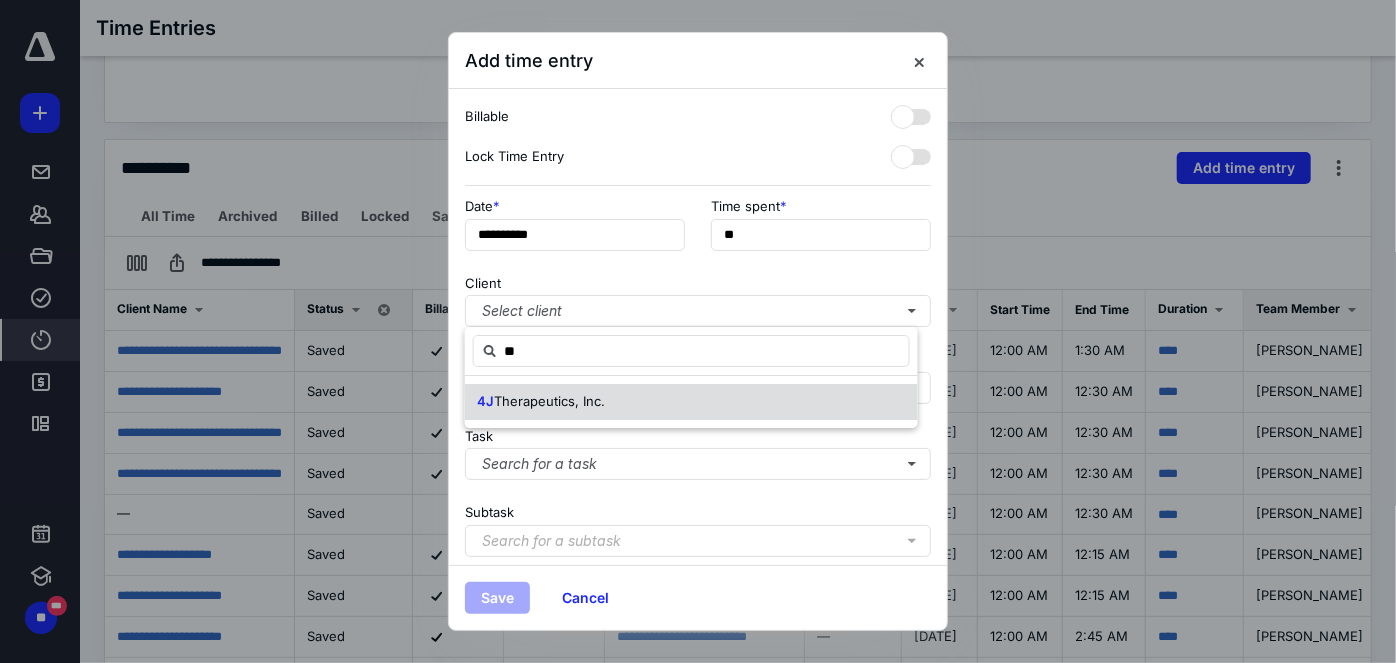 click on "Therapeutics, Inc." at bounding box center [549, 401] 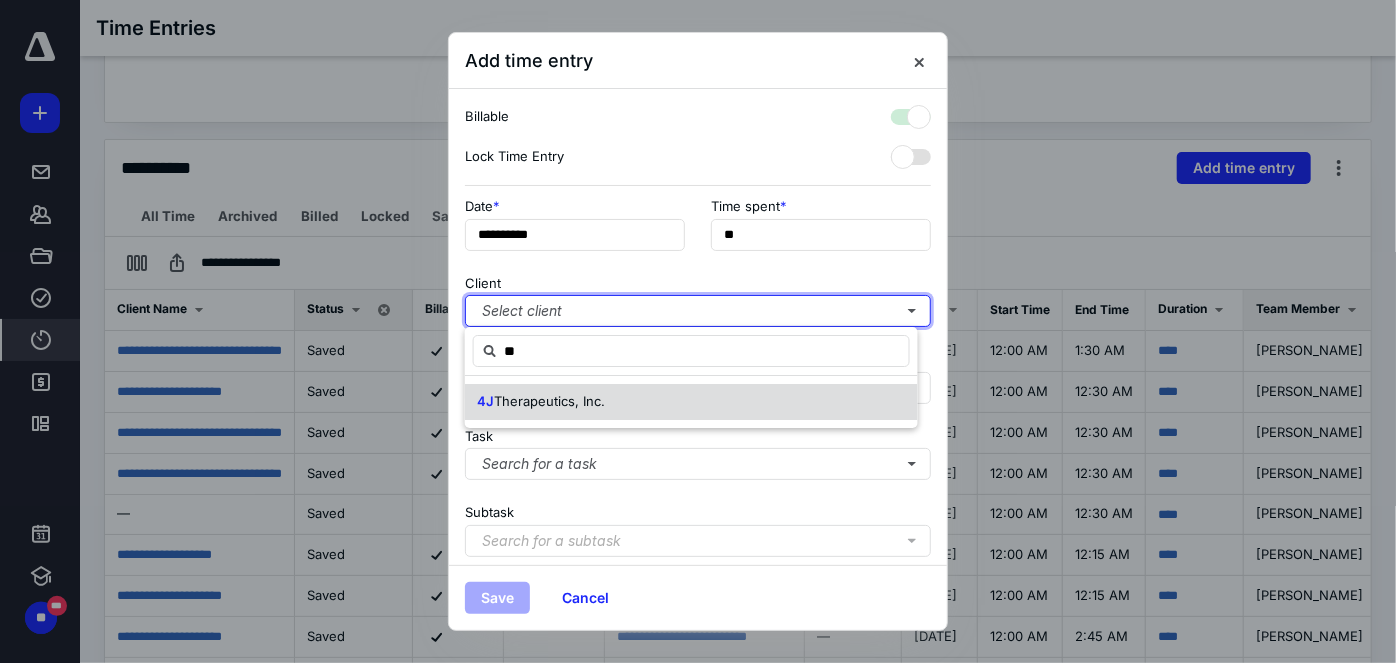 checkbox on "true" 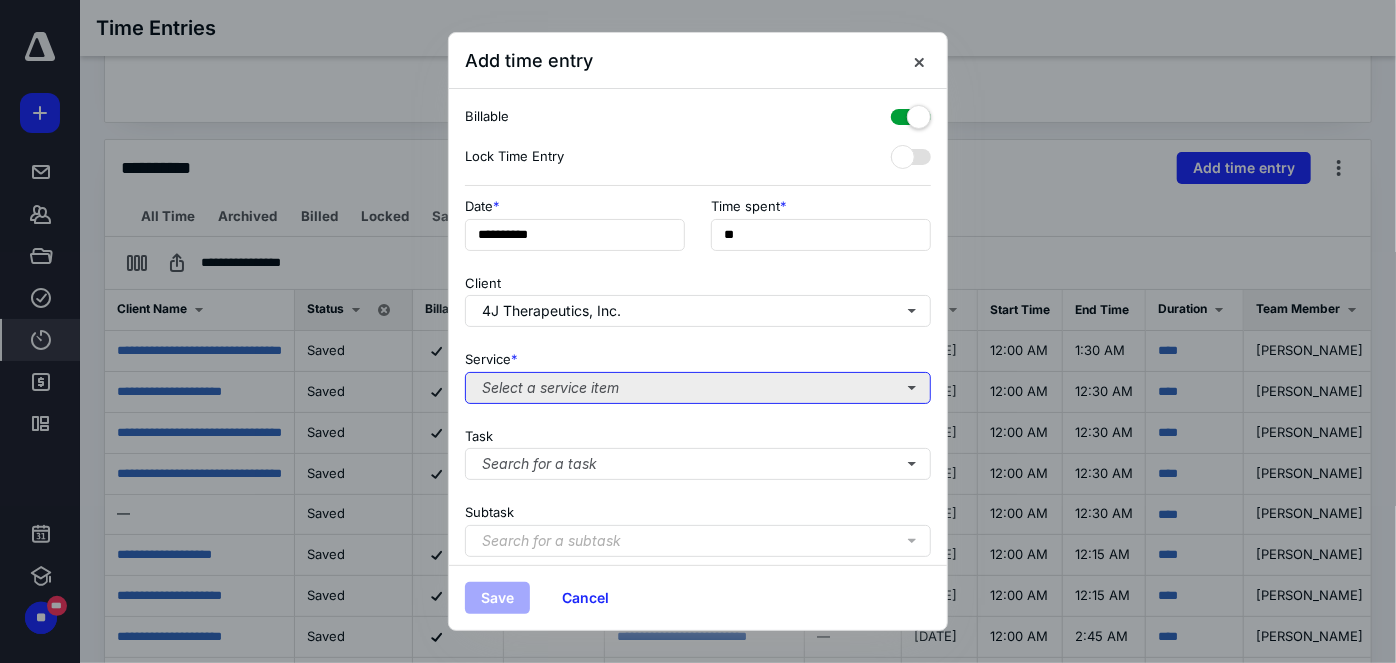 click on "Select a service item" at bounding box center [698, 388] 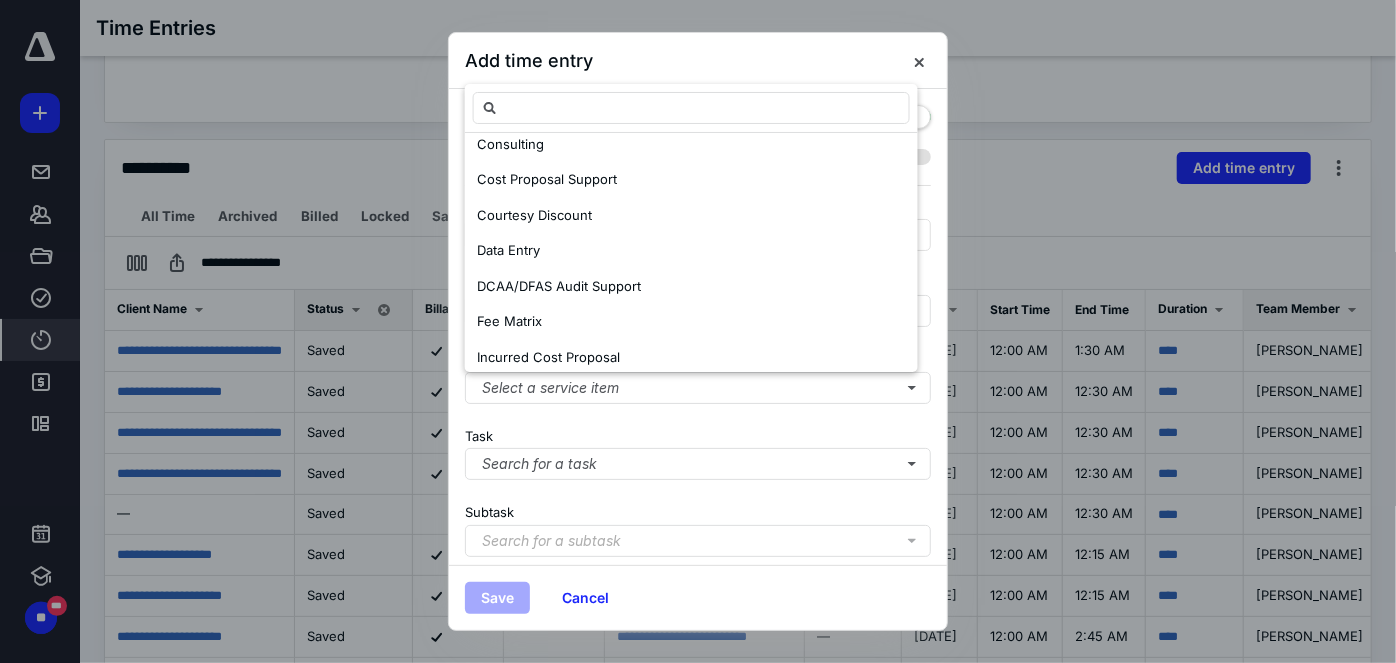 scroll, scrollTop: 272, scrollLeft: 0, axis: vertical 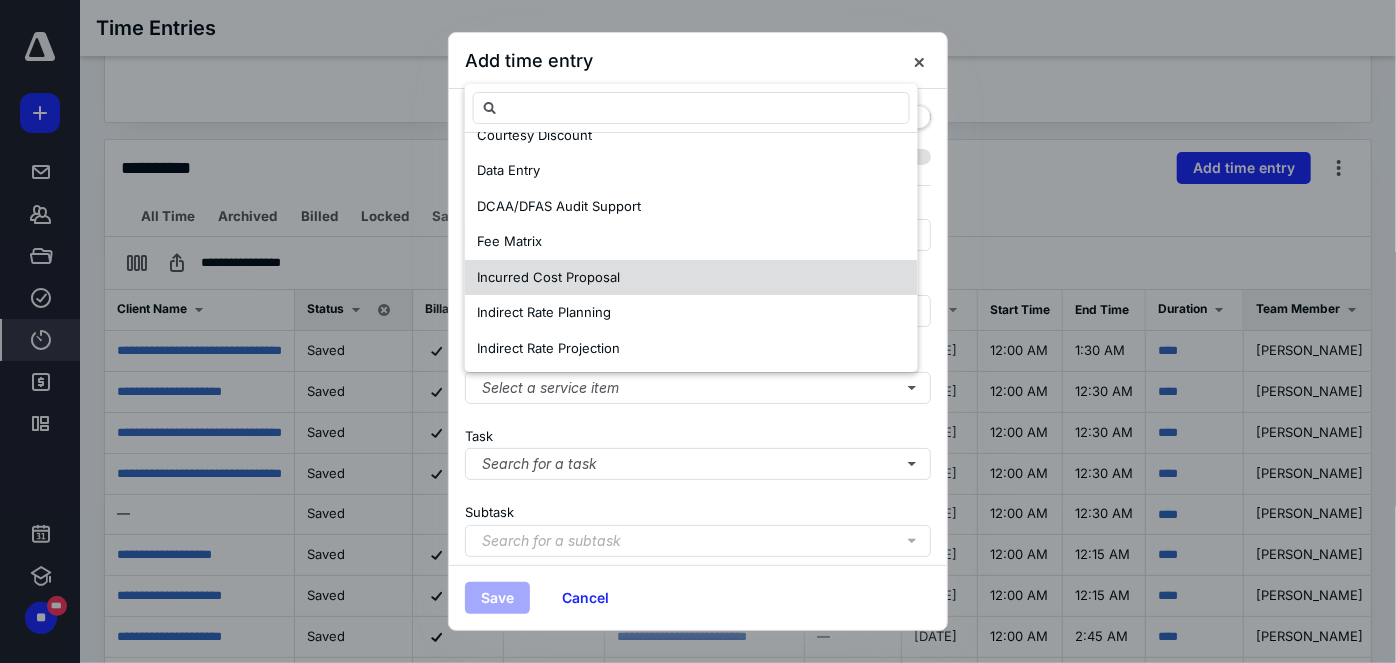click on "Incurred Cost Proposal" at bounding box center [548, 278] 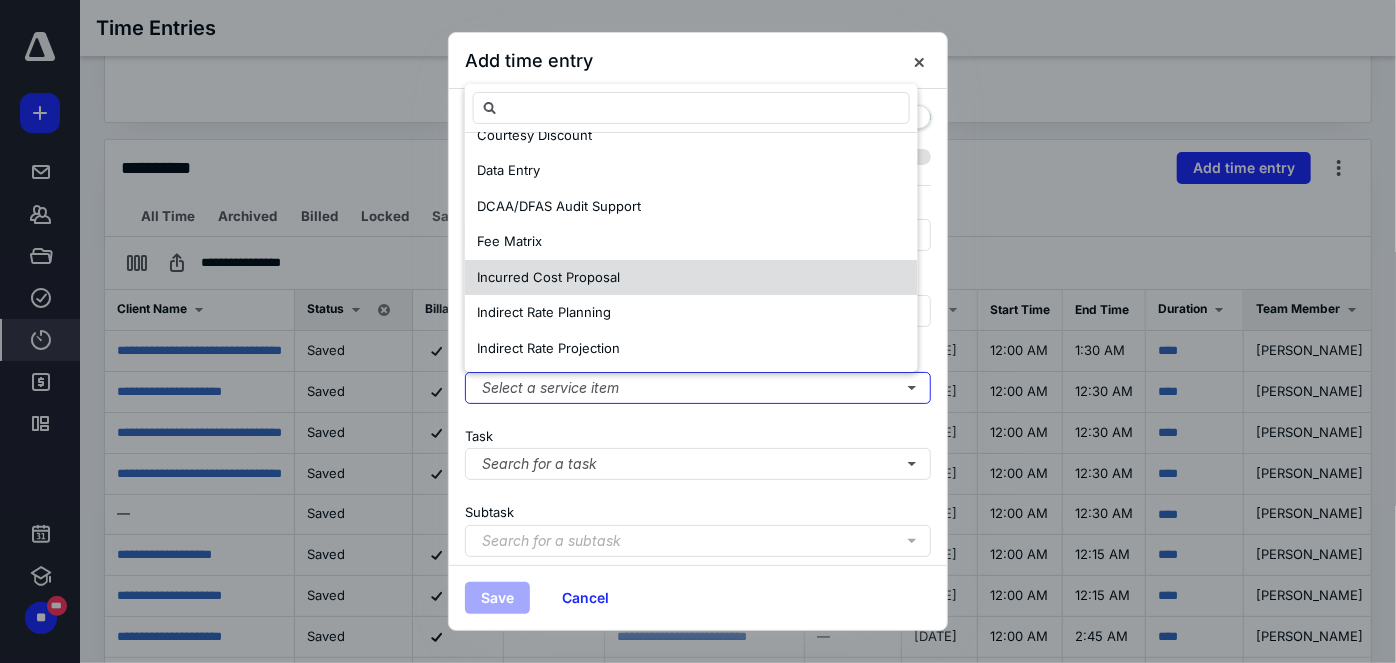 scroll, scrollTop: 0, scrollLeft: 0, axis: both 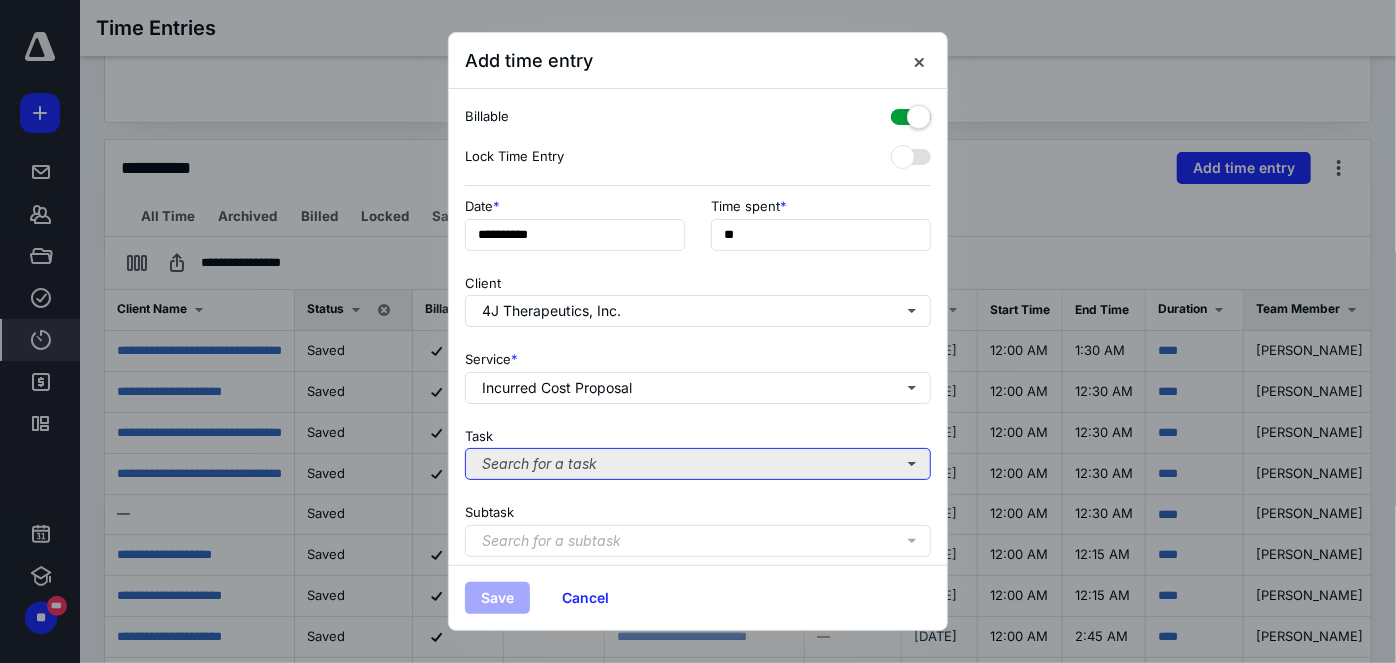 click on "Search for a task" at bounding box center [698, 464] 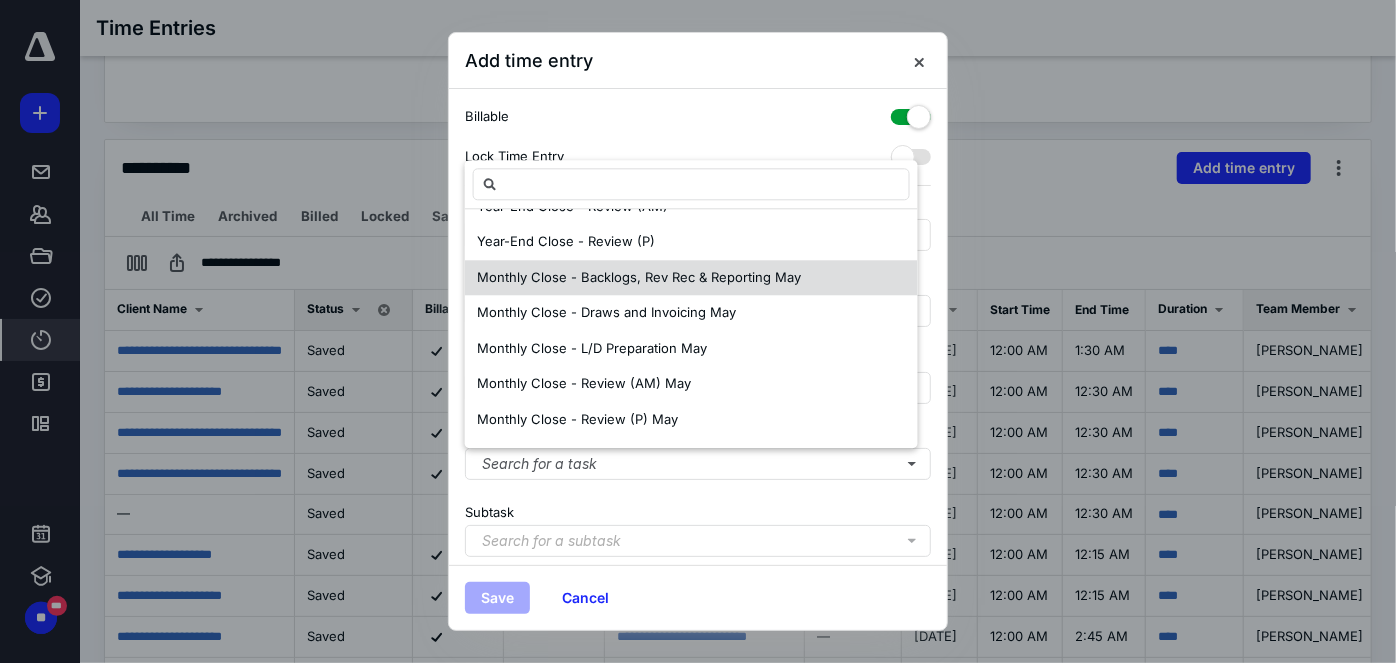 scroll, scrollTop: 90, scrollLeft: 0, axis: vertical 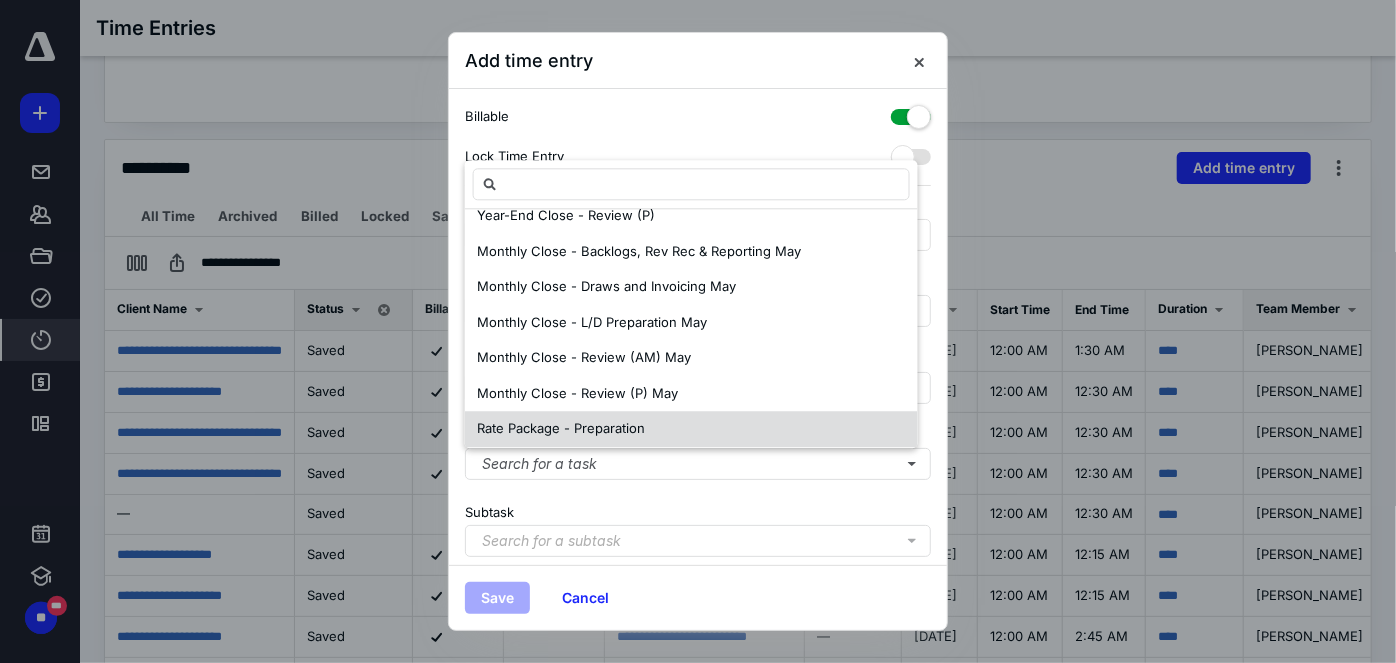 click on "Rate Package - Preparation" at bounding box center (561, 428) 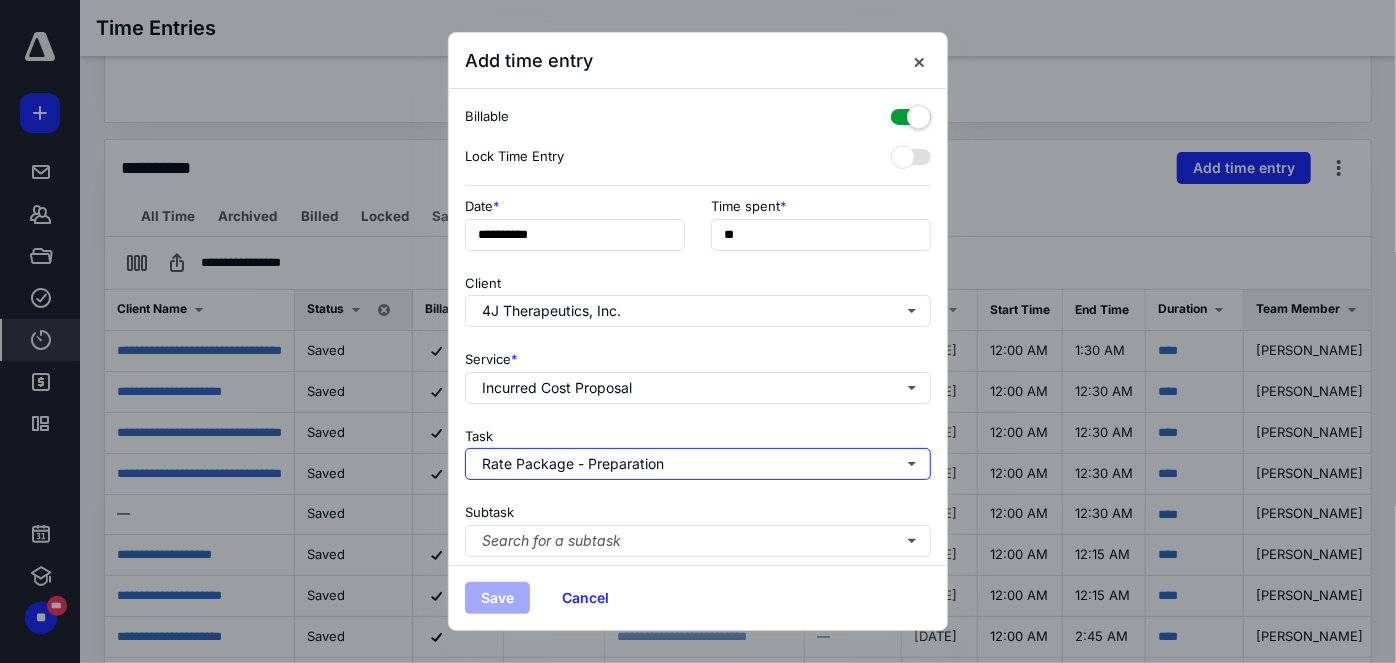 scroll, scrollTop: 0, scrollLeft: 0, axis: both 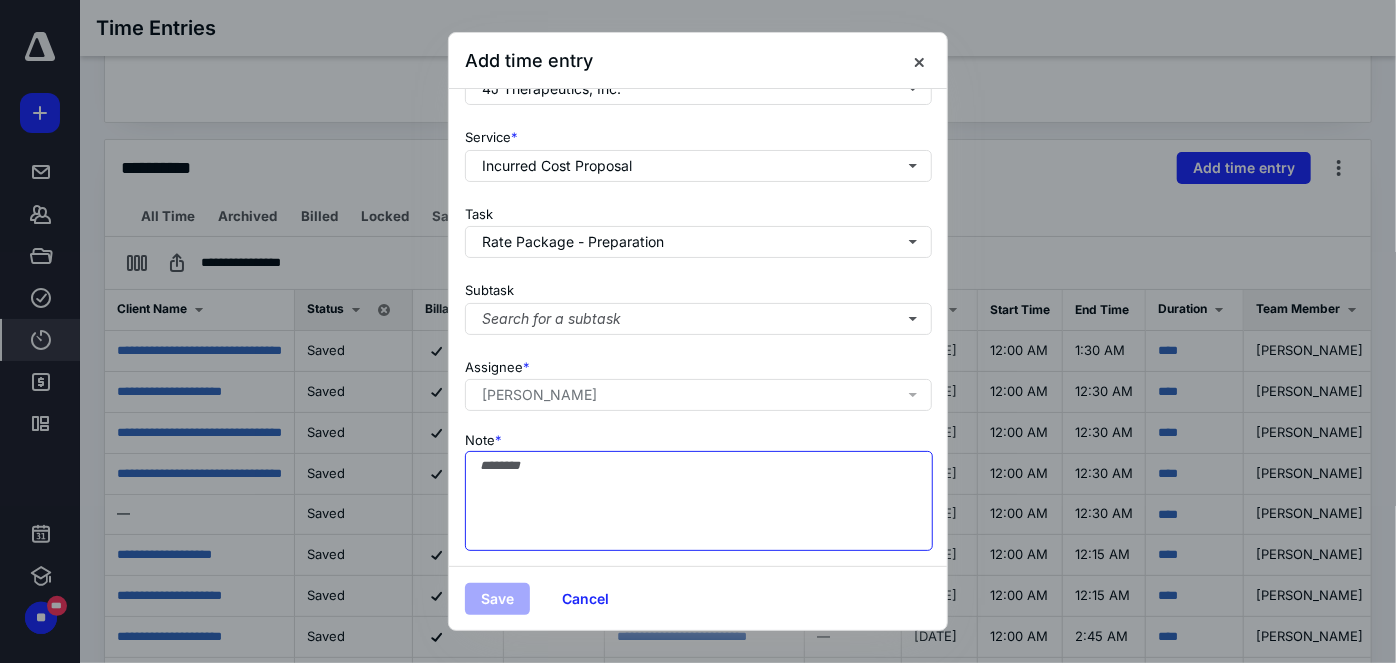click on "Note *" at bounding box center [699, 501] 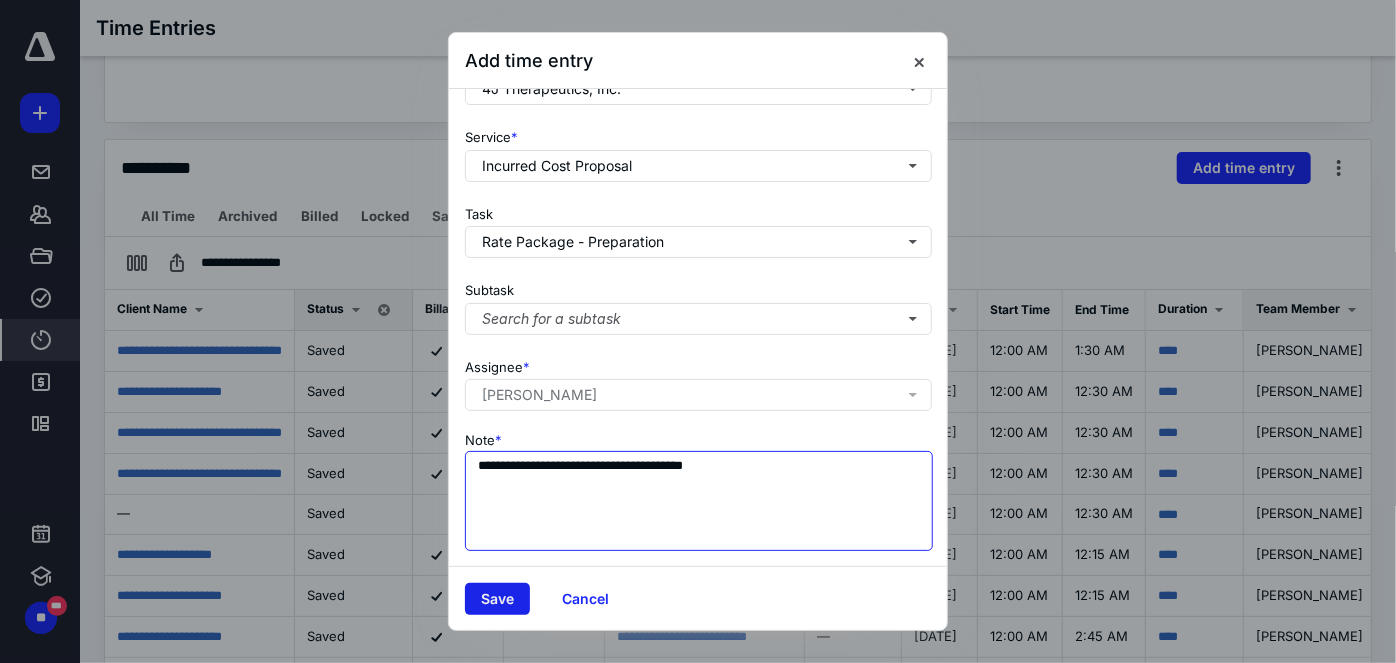 type on "**********" 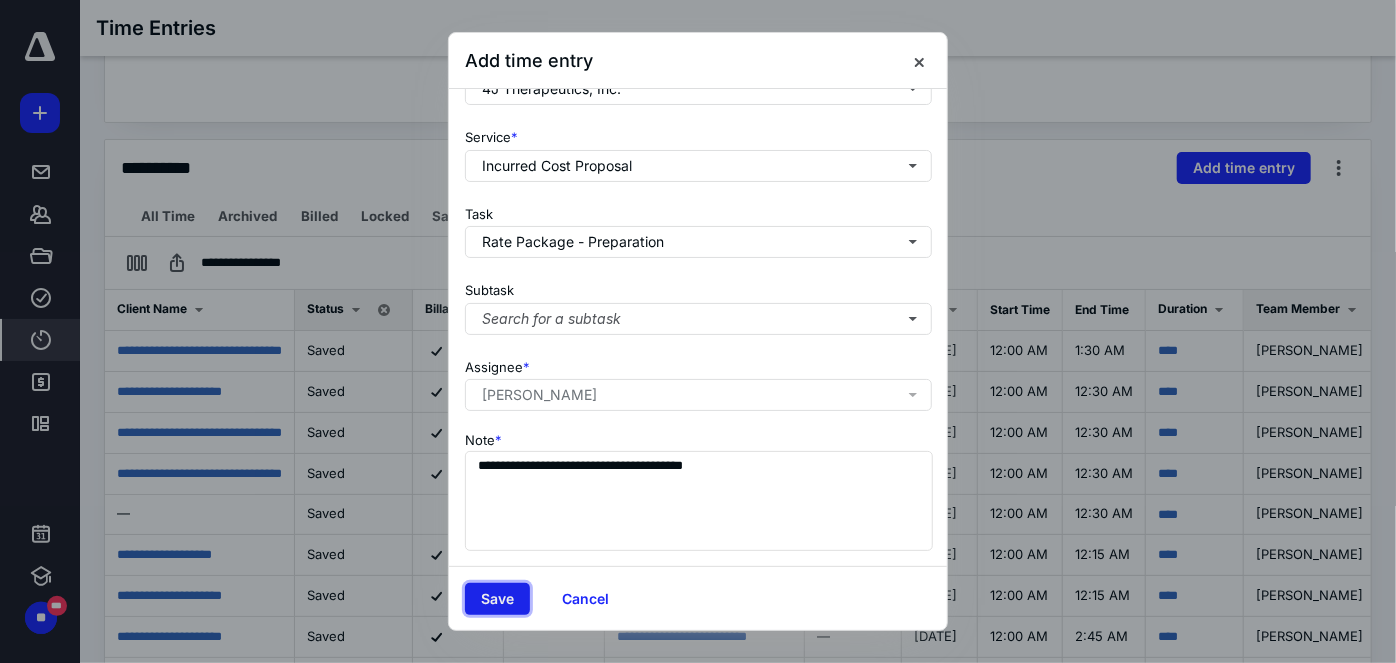 click on "Save" at bounding box center (497, 599) 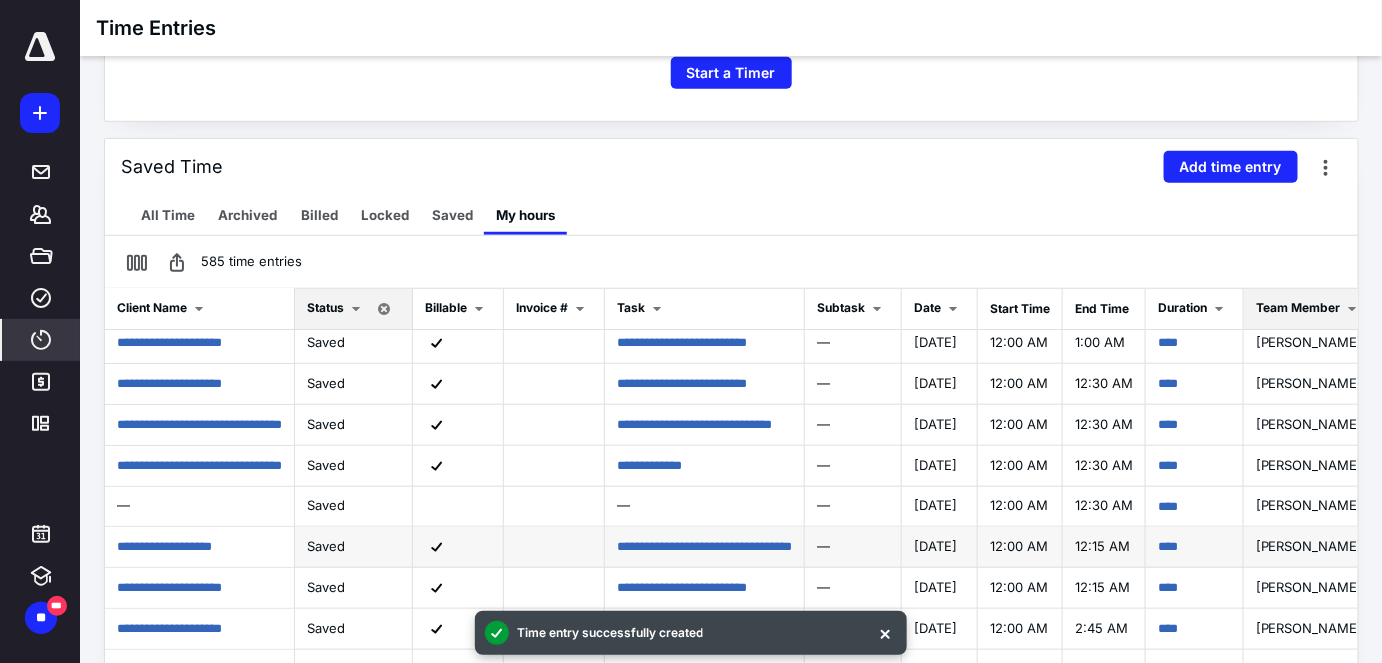 scroll, scrollTop: 90, scrollLeft: 0, axis: vertical 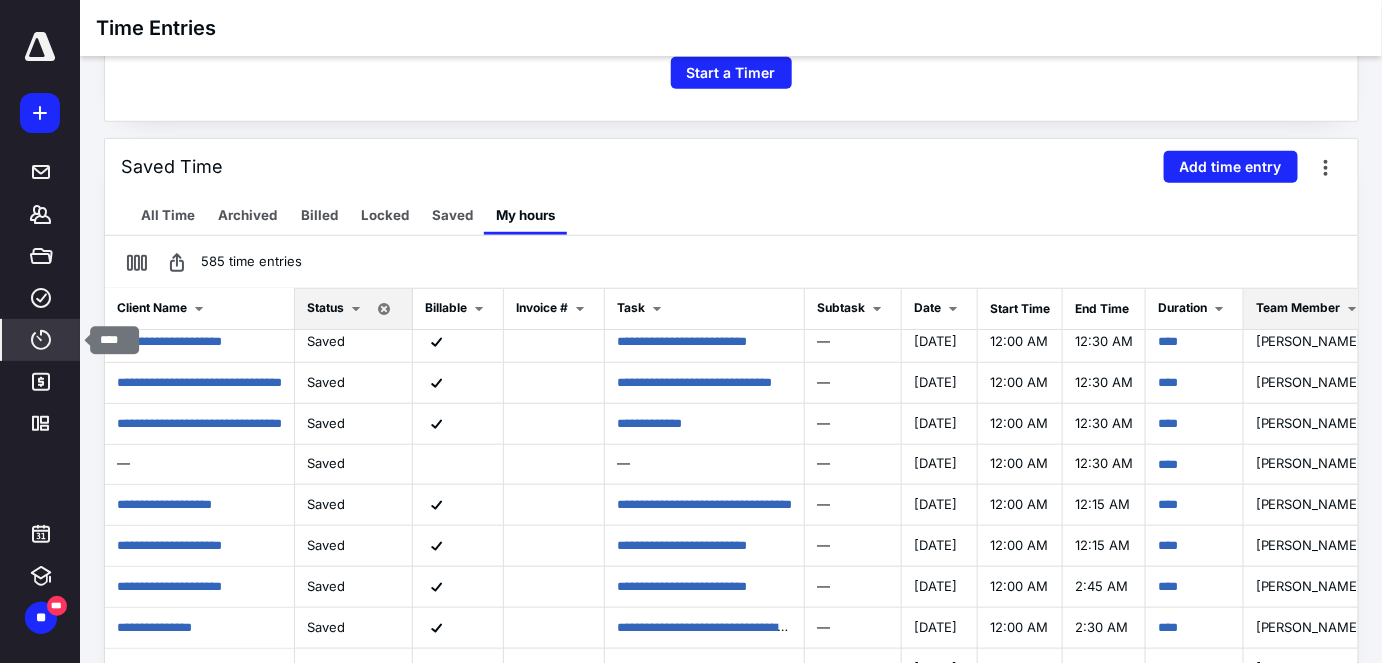 click 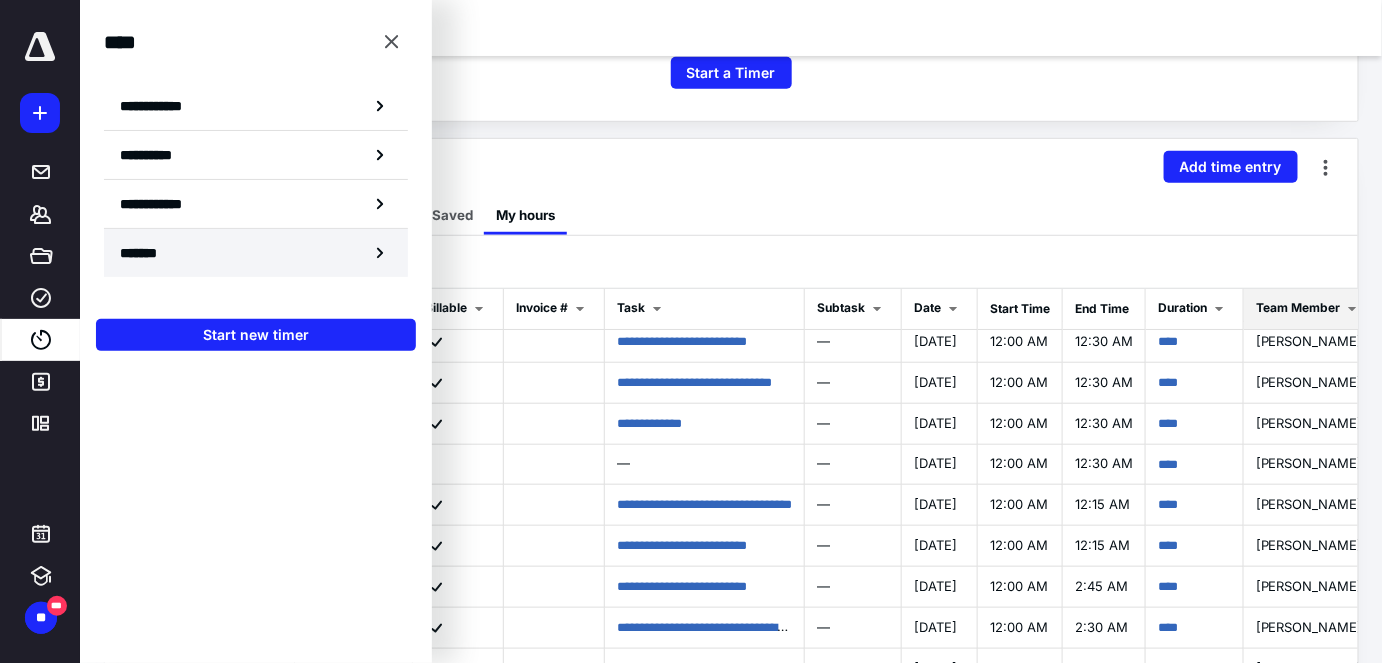 click on "*******" at bounding box center [256, 253] 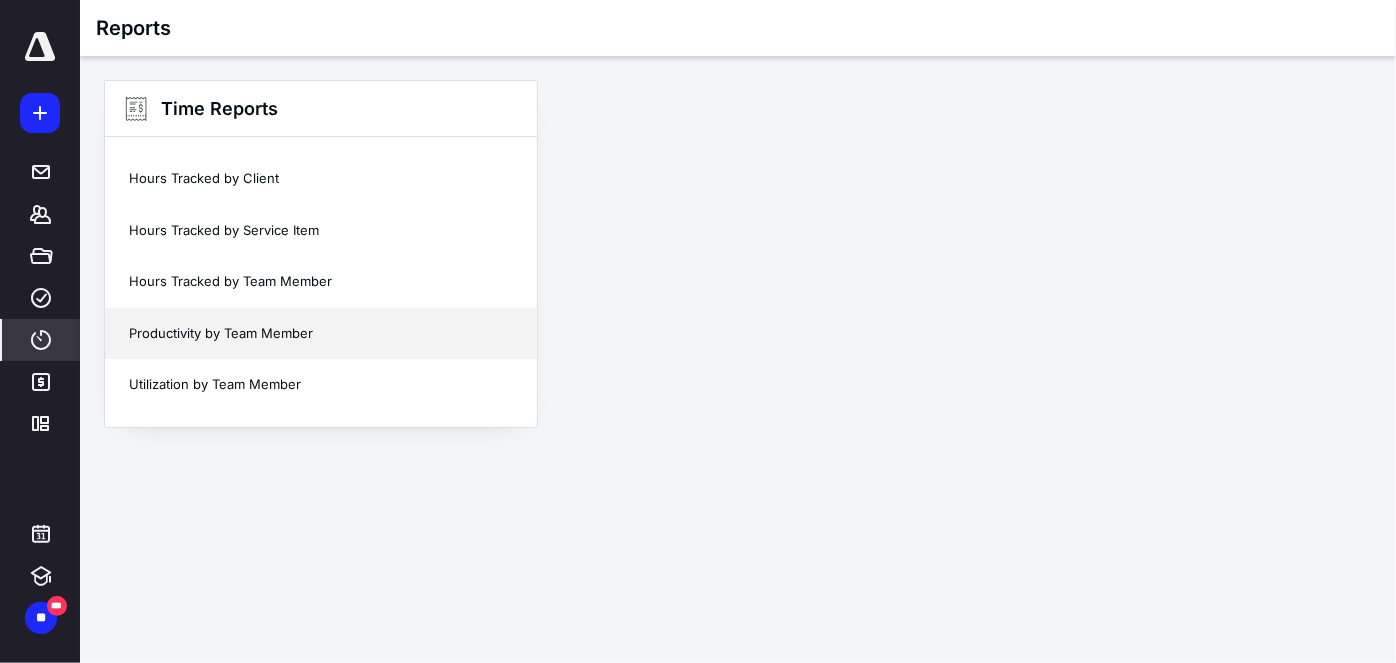 click on "Productivity by Team Member" at bounding box center (321, 334) 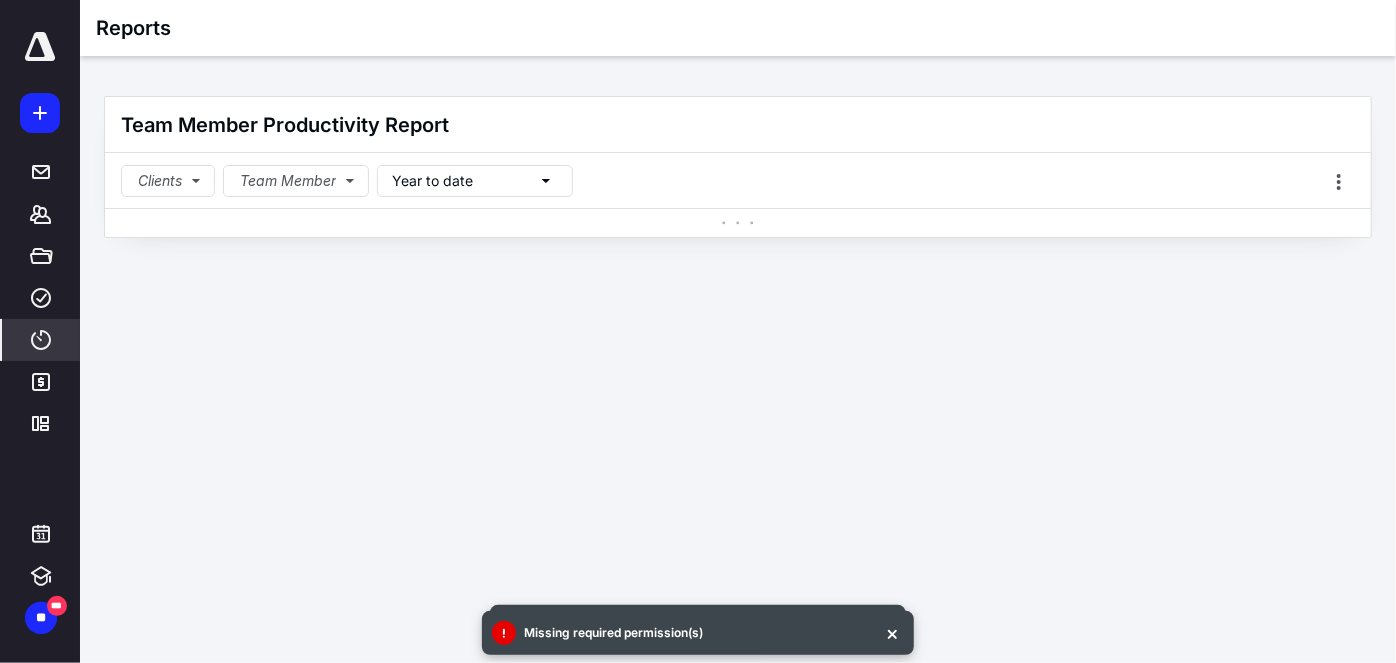 click on "Year to date" at bounding box center [432, 181] 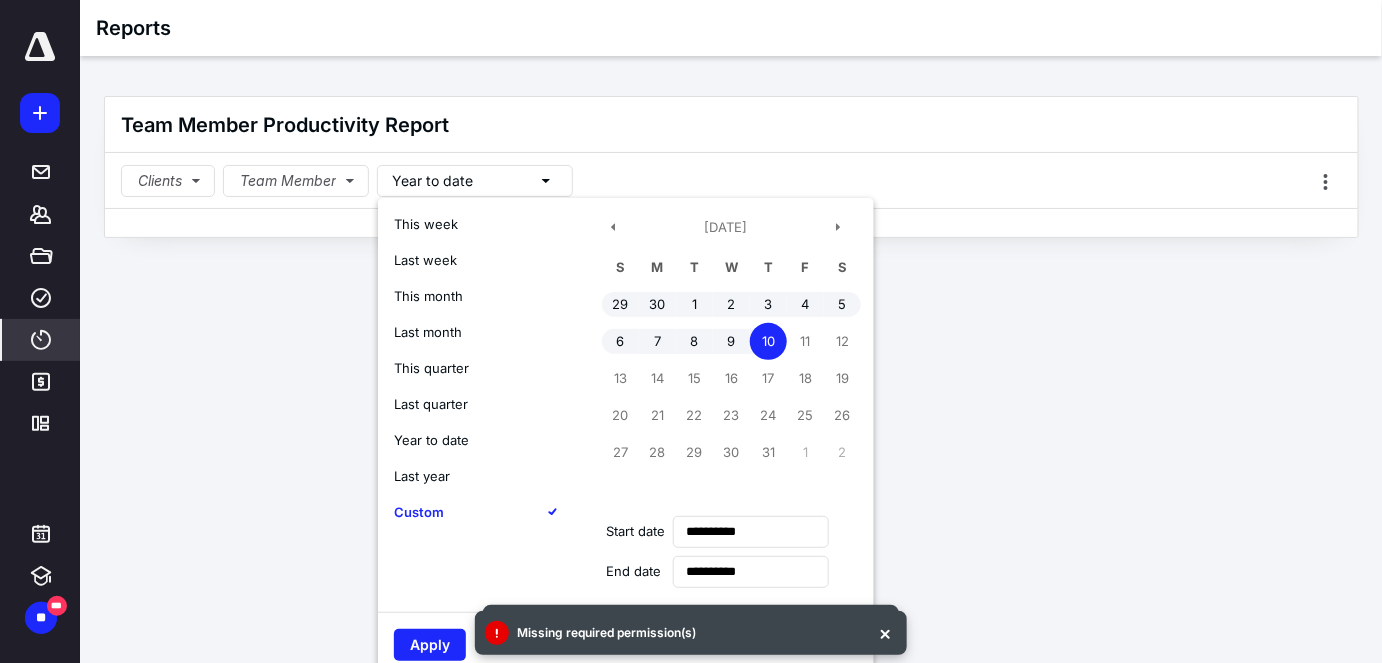click on "This month" at bounding box center (428, 296) 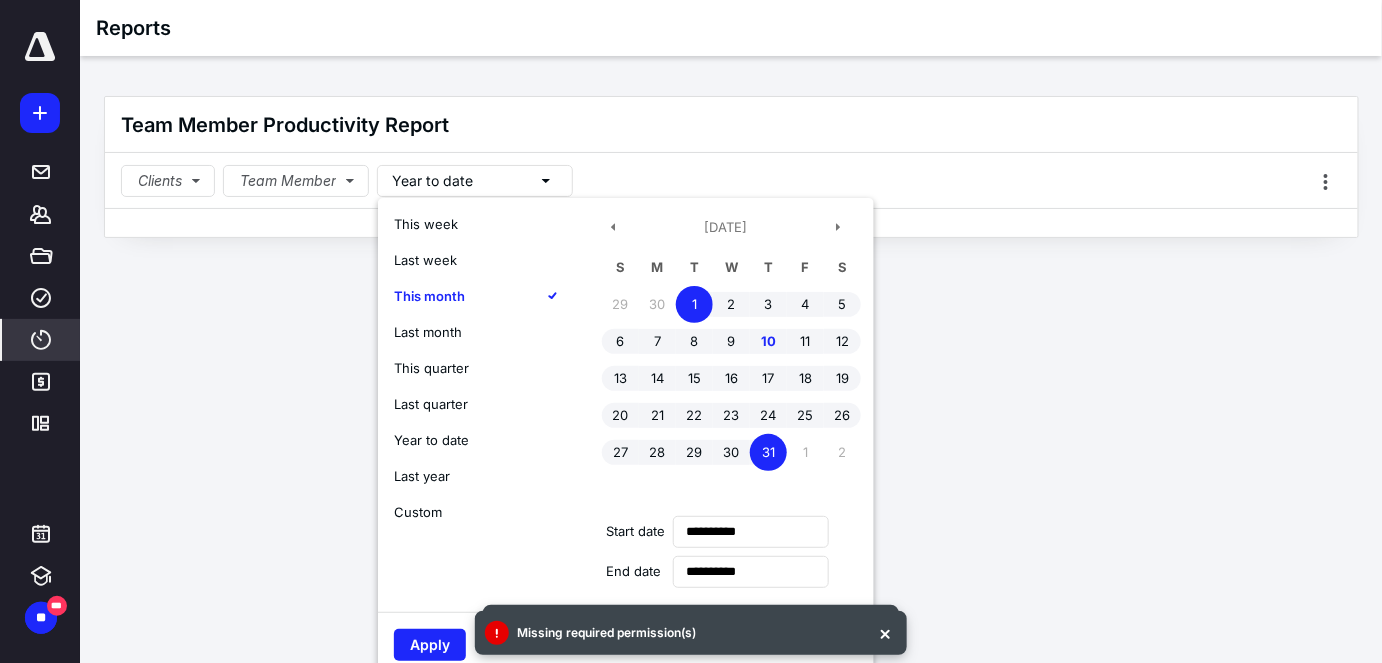 type on "**********" 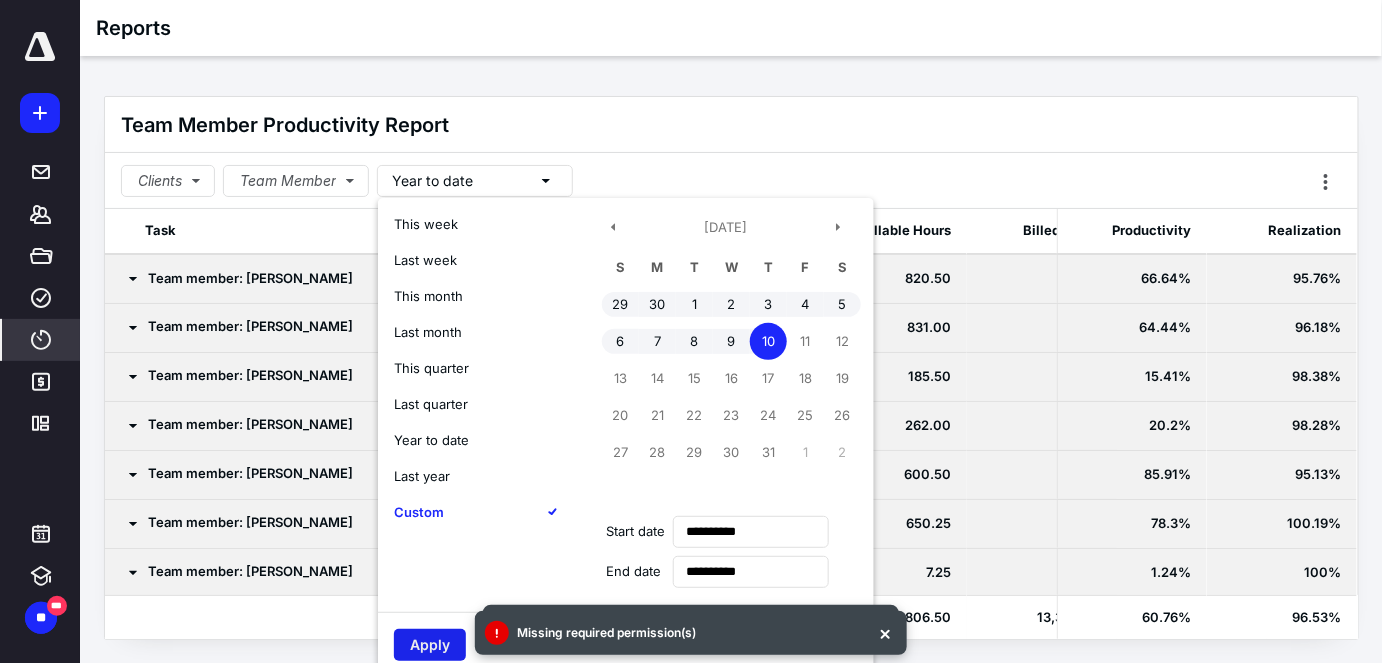 click on "Apply" at bounding box center (430, 645) 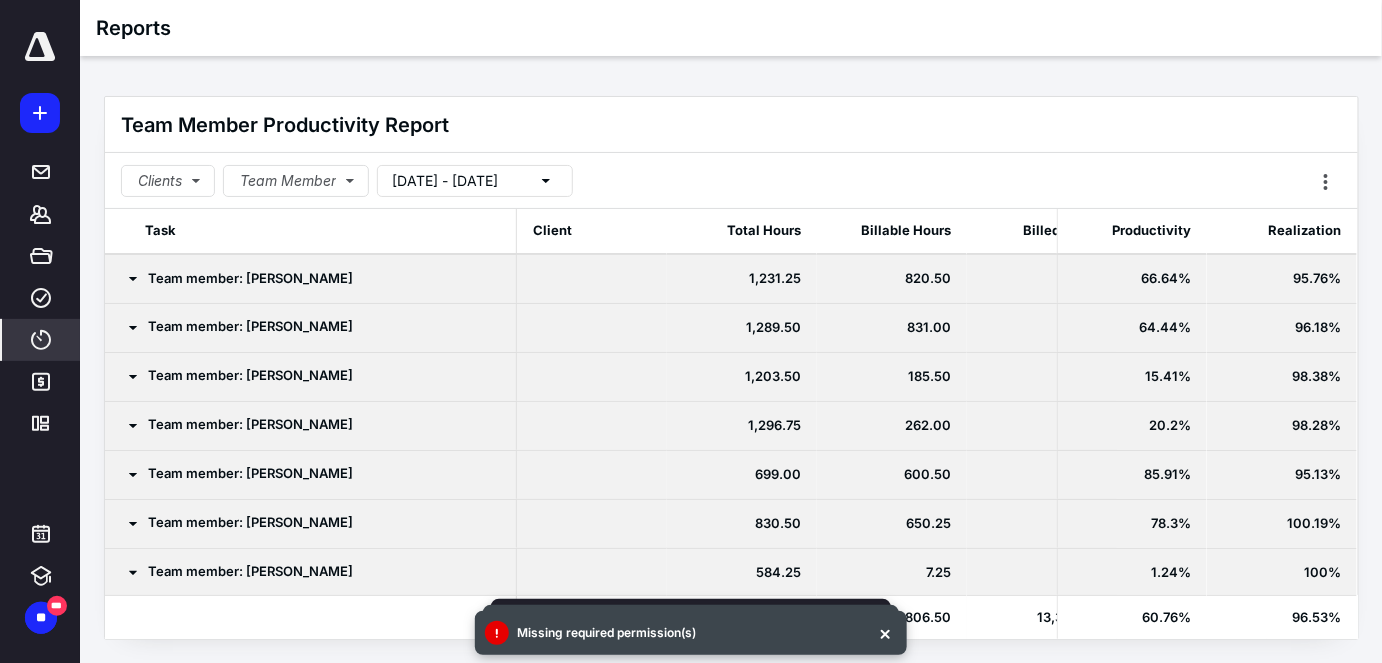 click on "[DATE] - [DATE]" at bounding box center [475, 181] 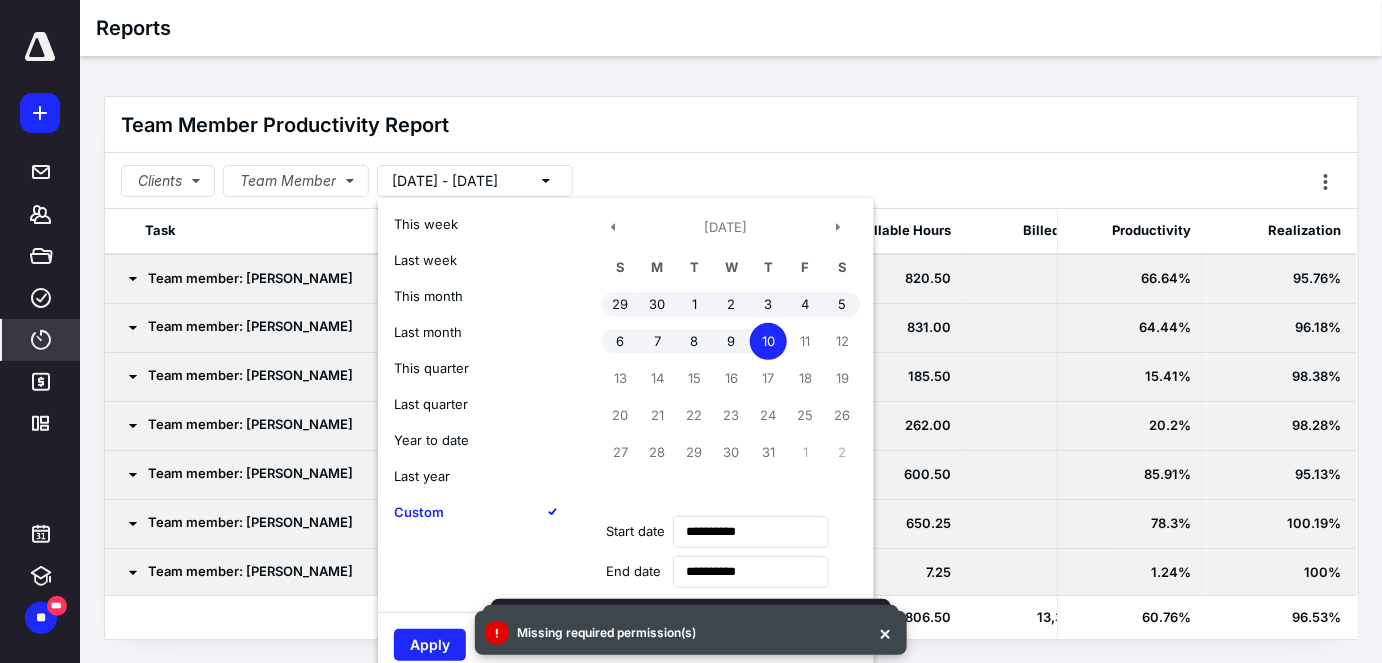 click on "This month" at bounding box center [428, 296] 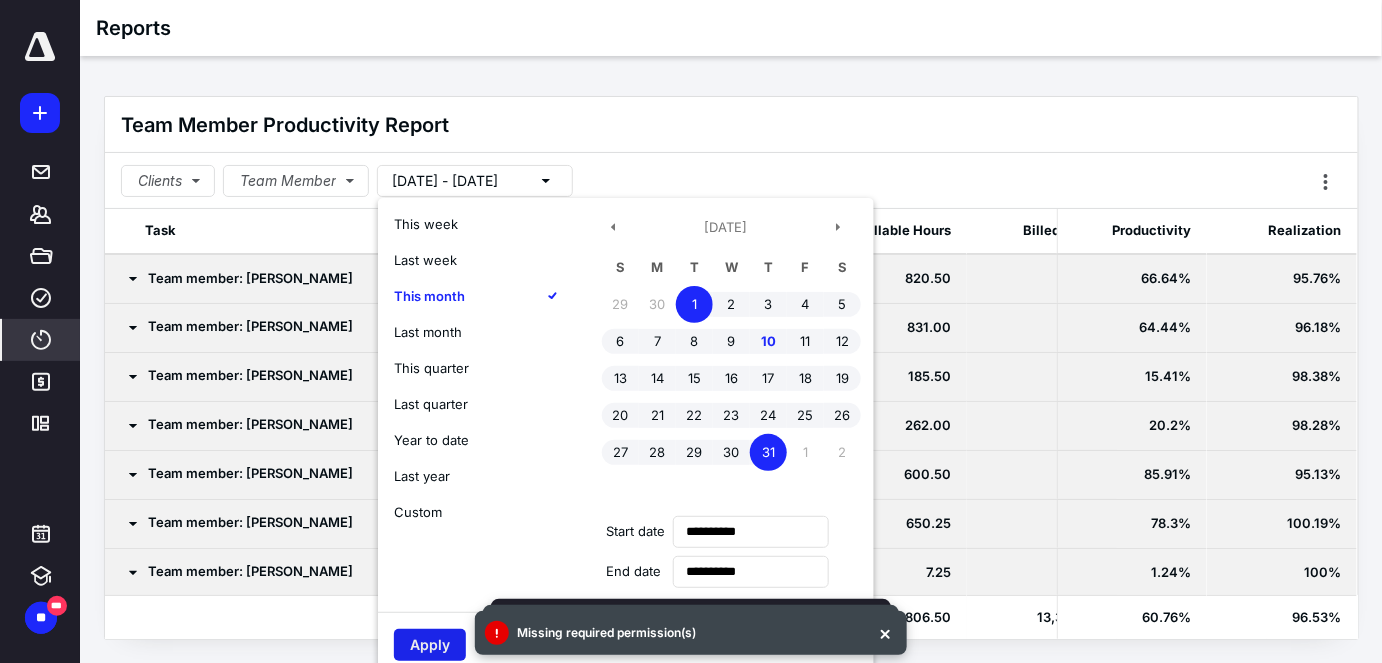 click on "Apply" at bounding box center (430, 645) 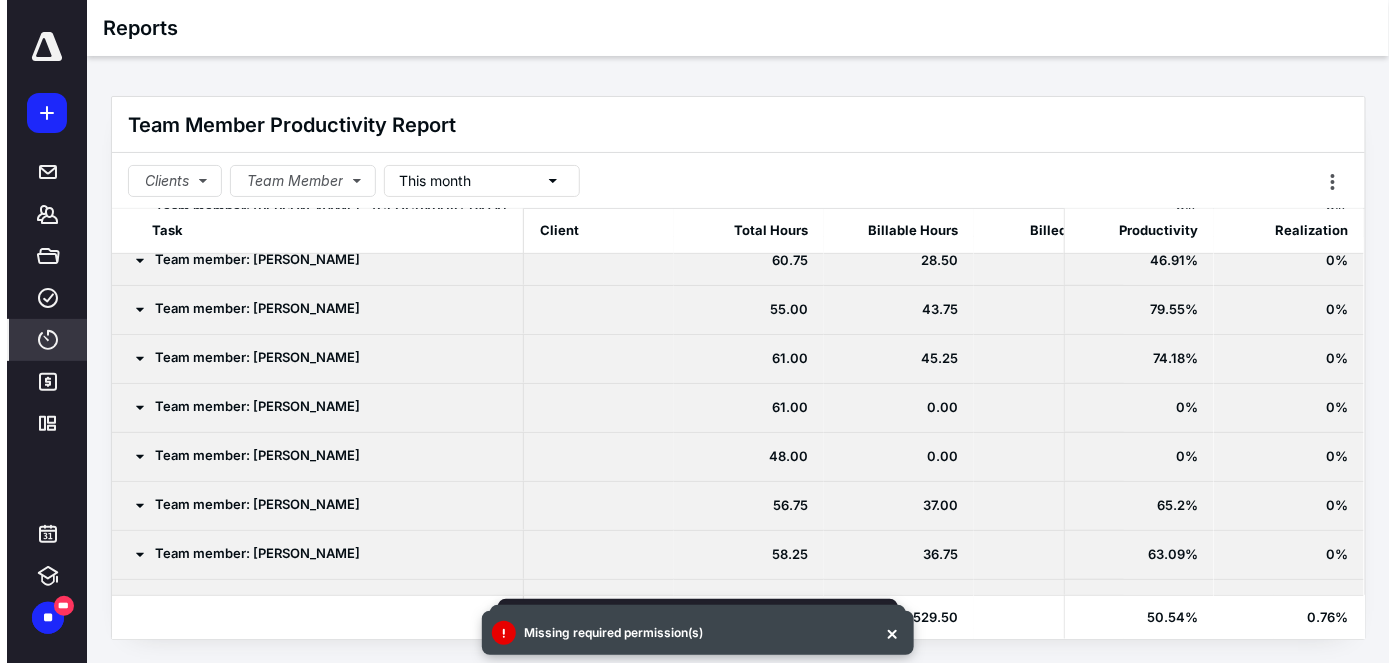 scroll, scrollTop: 272, scrollLeft: 0, axis: vertical 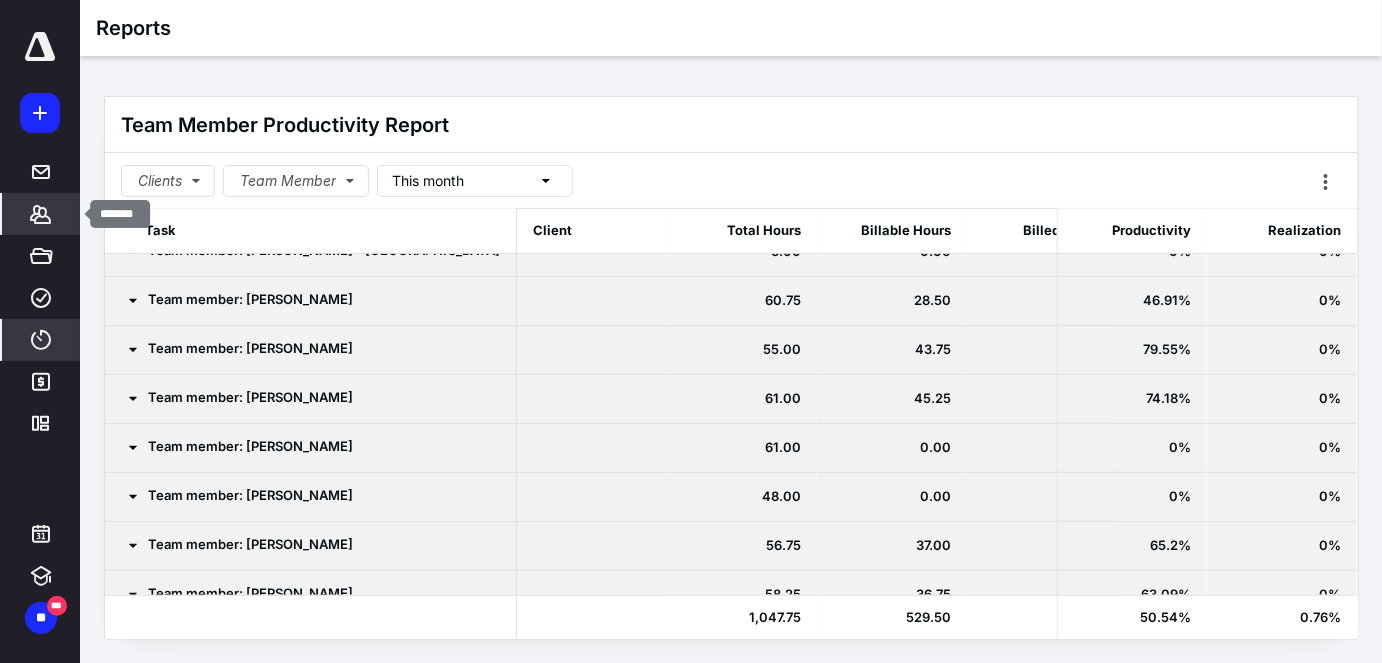click 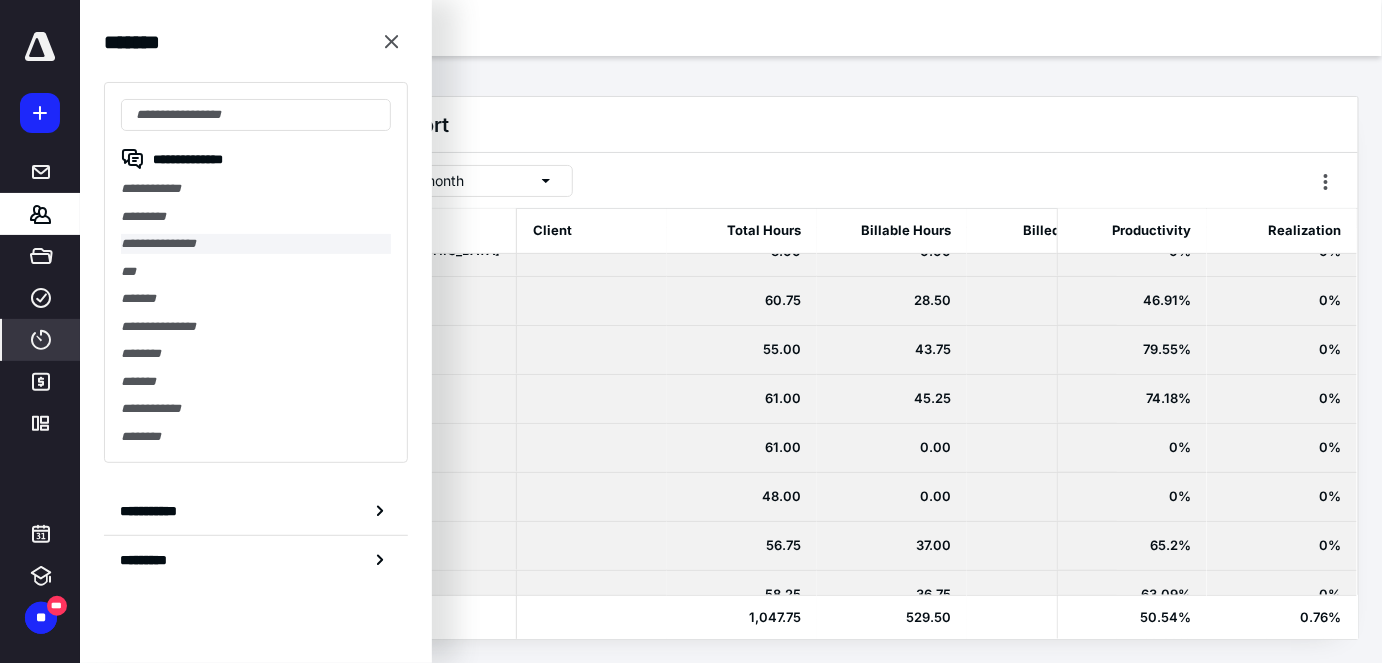 click on "**********" at bounding box center (256, 244) 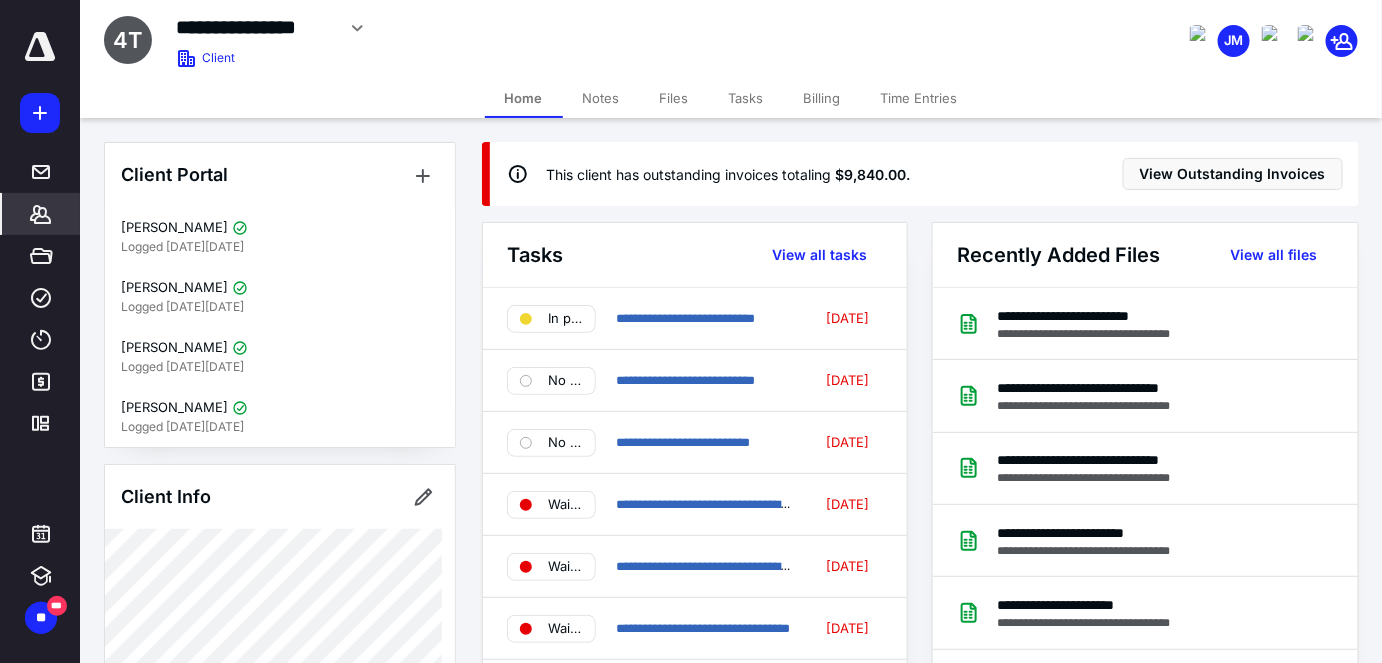 click on "Files" at bounding box center [674, 98] 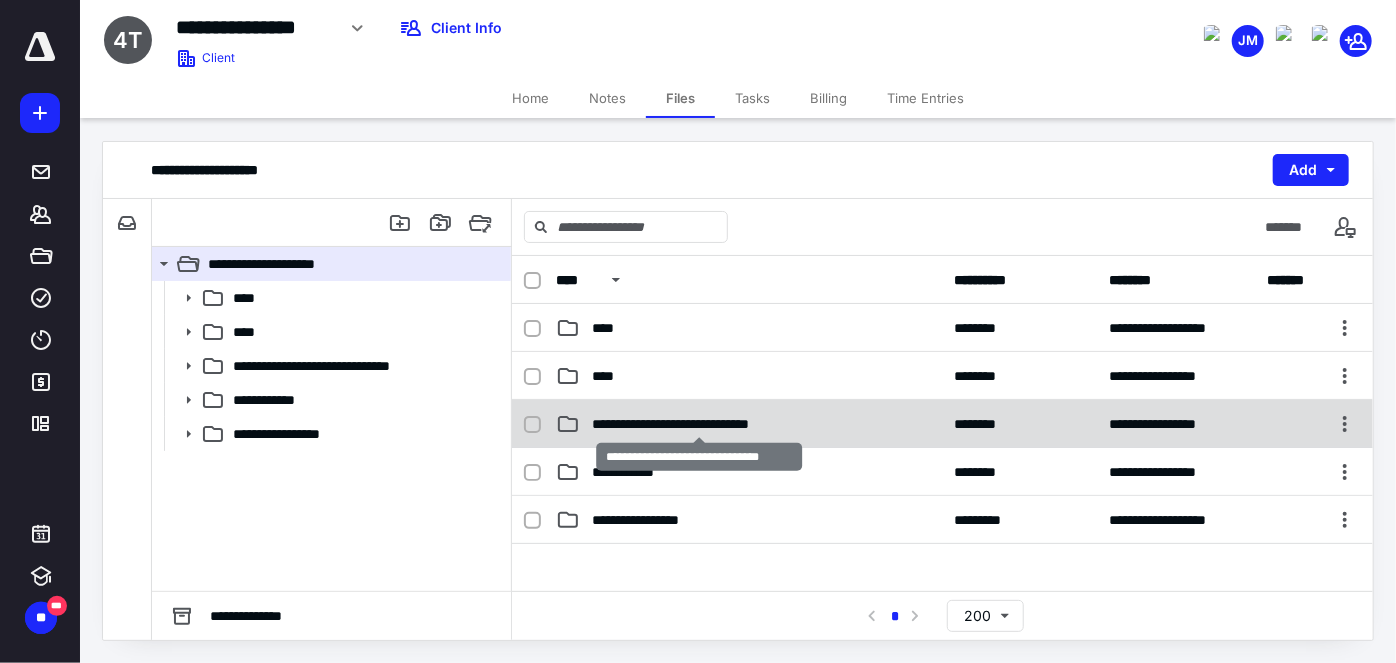 click on "**********" at bounding box center (699, 424) 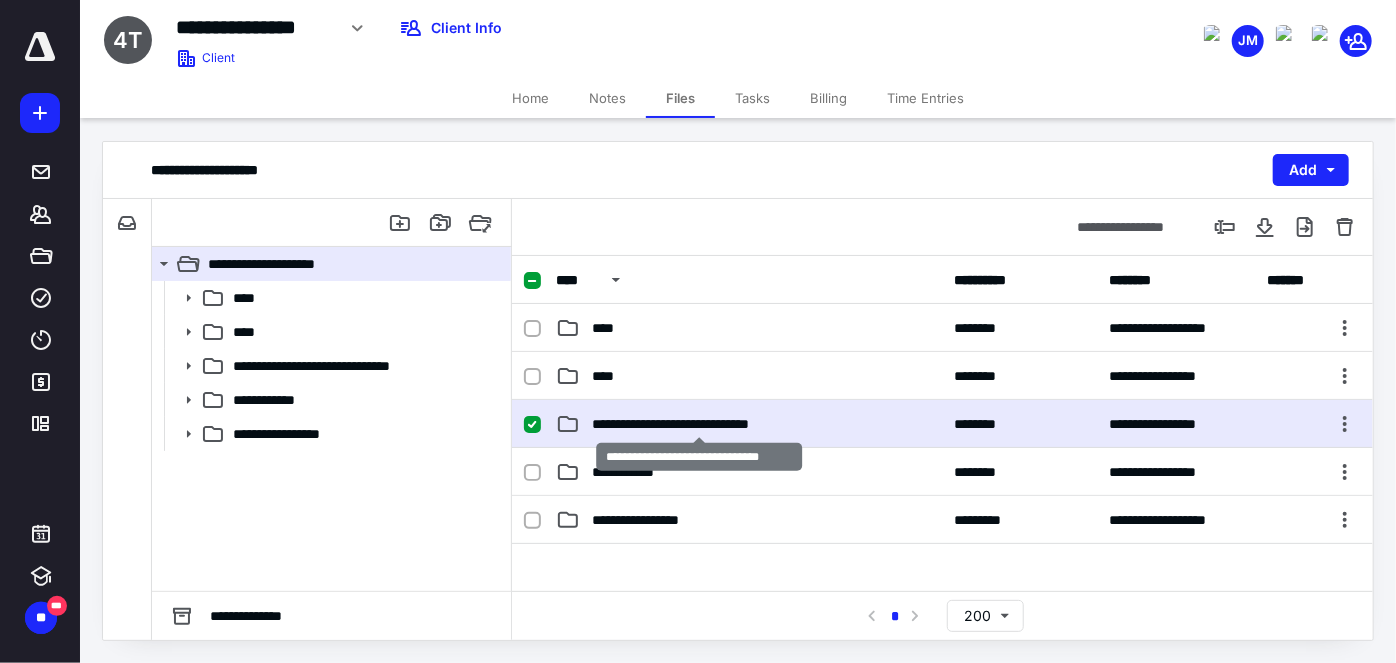 click on "**********" at bounding box center (699, 424) 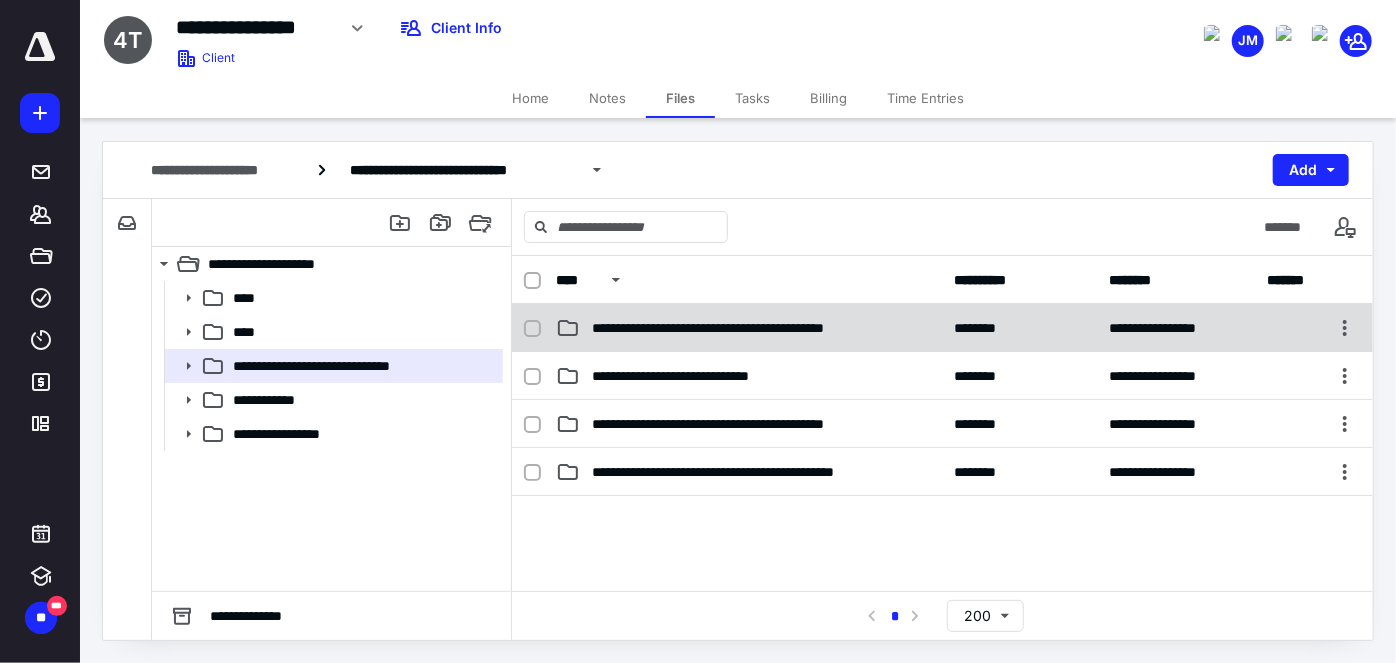 click on "**********" at bounding box center [754, 328] 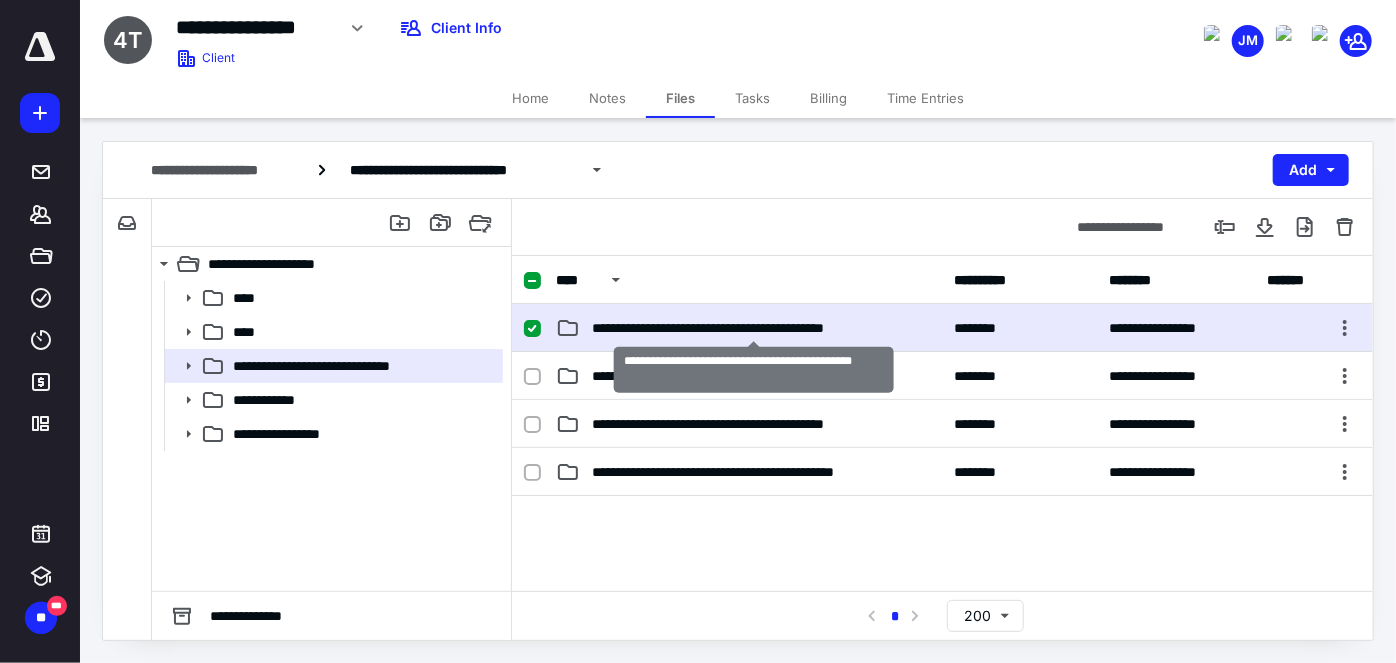 click on "**********" at bounding box center [754, 328] 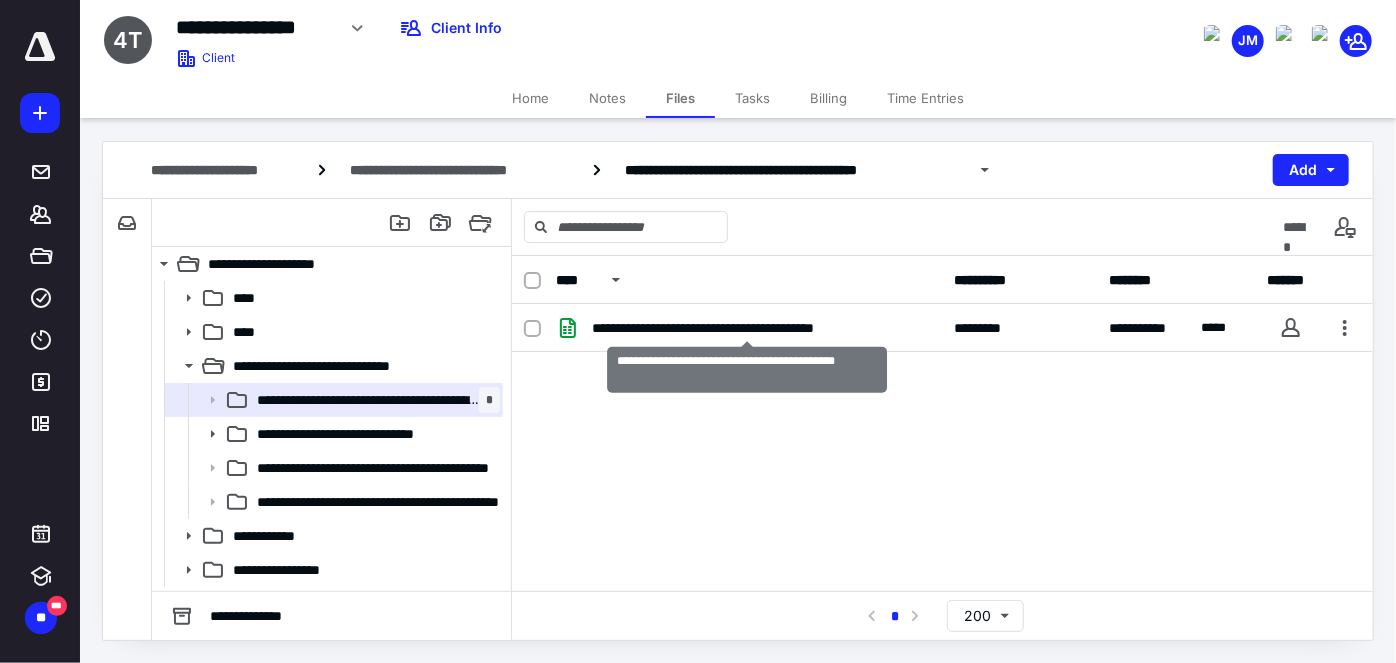 checkbox on "true" 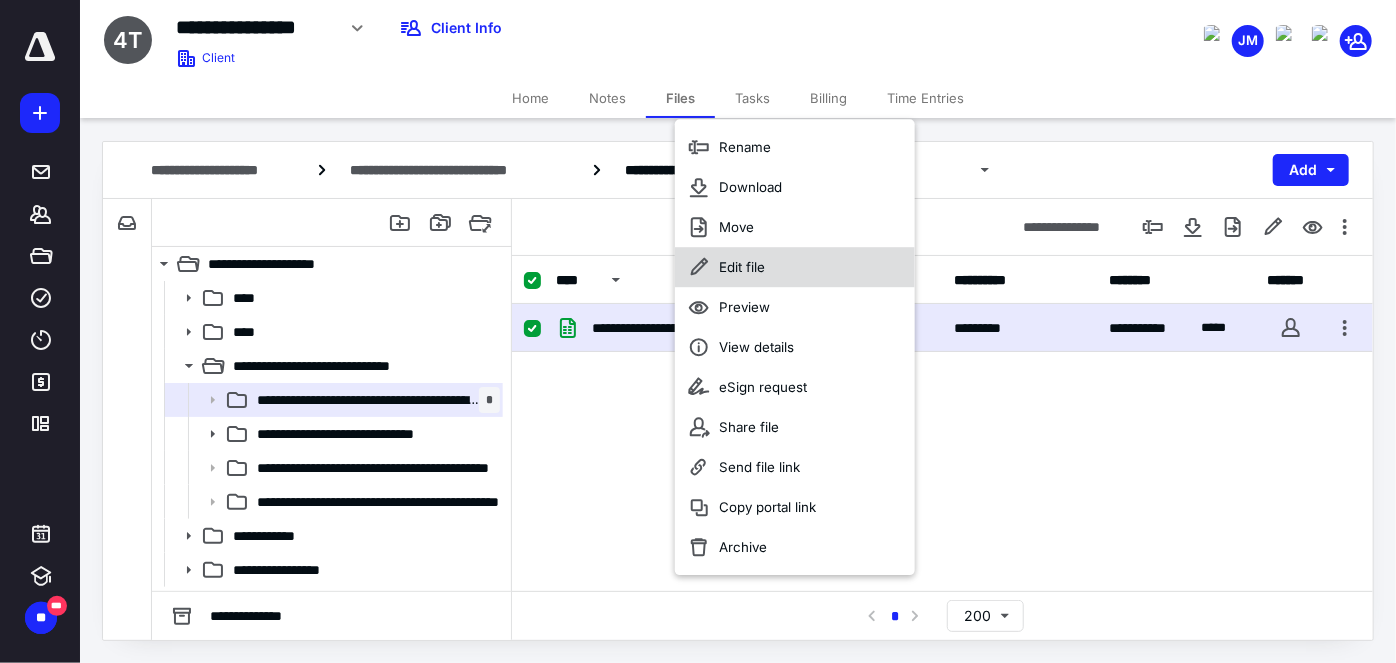 click on "Edit file" at bounding box center [795, 267] 